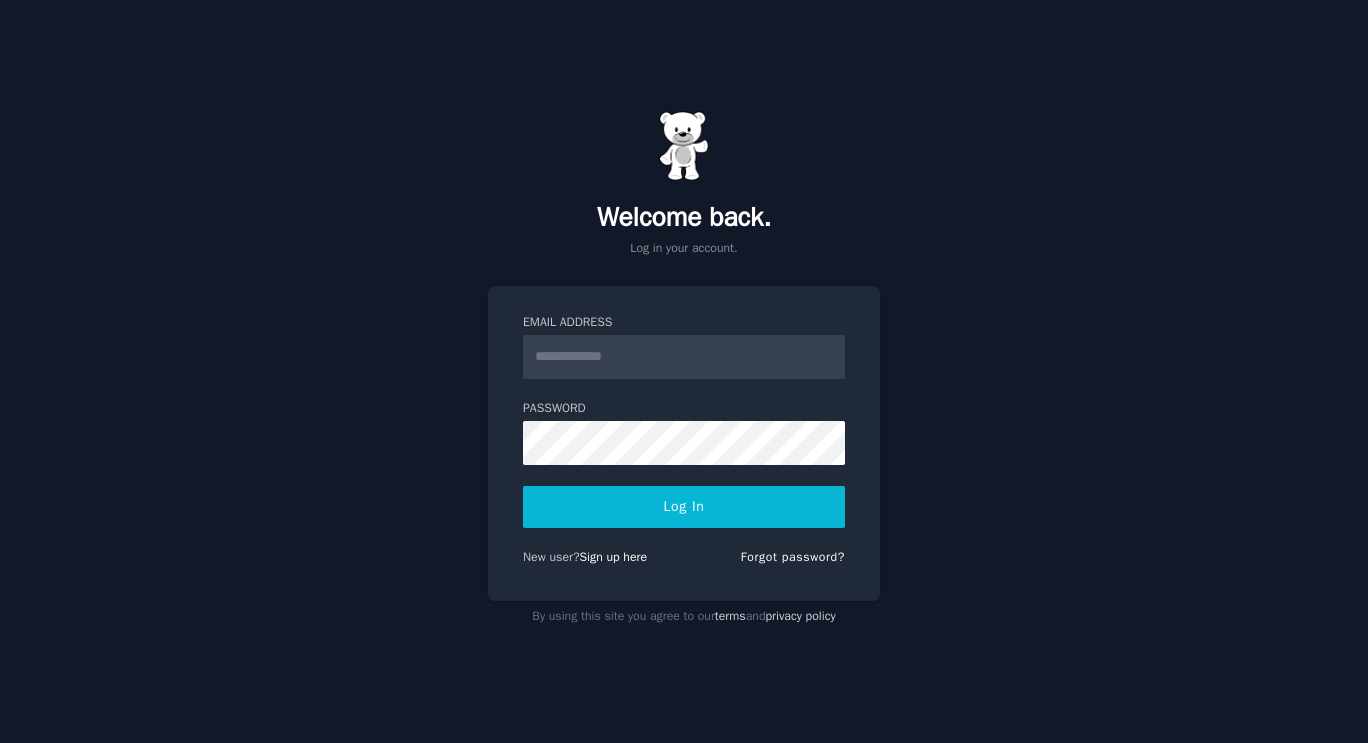 scroll, scrollTop: 0, scrollLeft: 0, axis: both 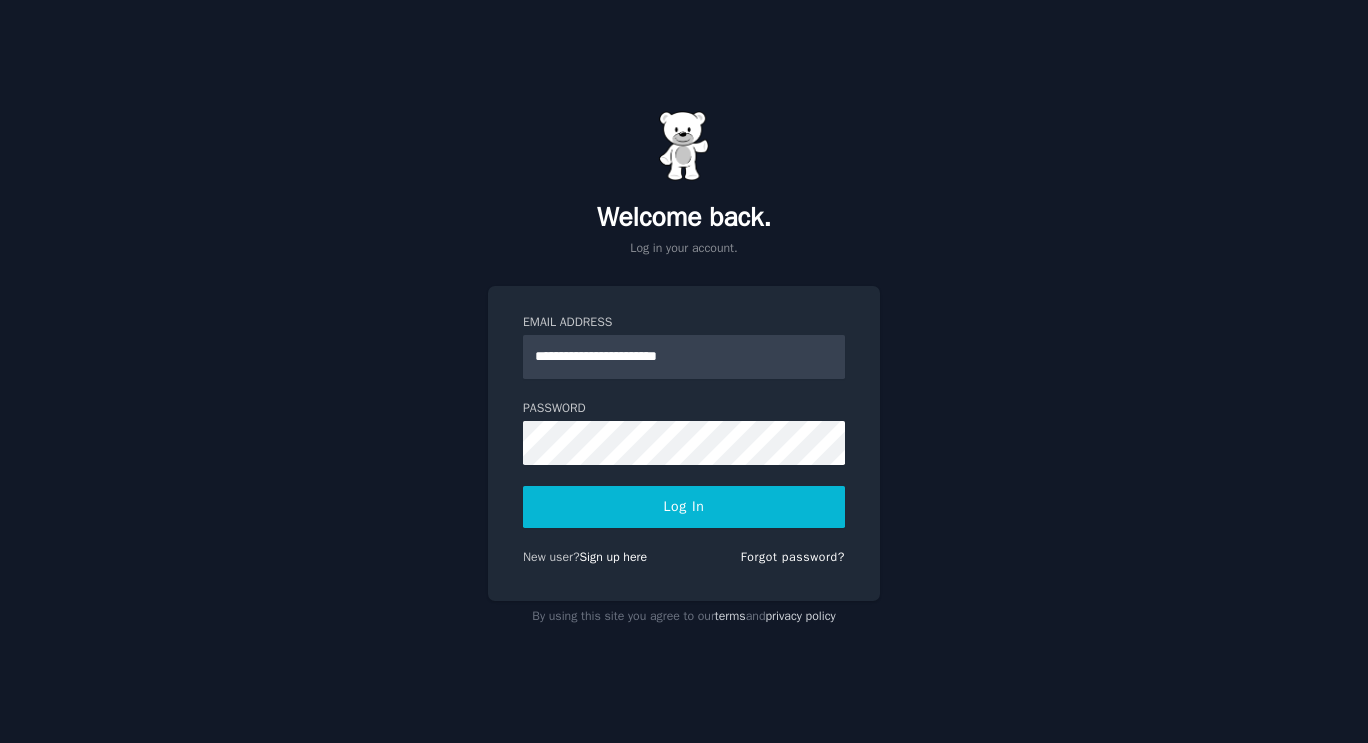 type on "**********" 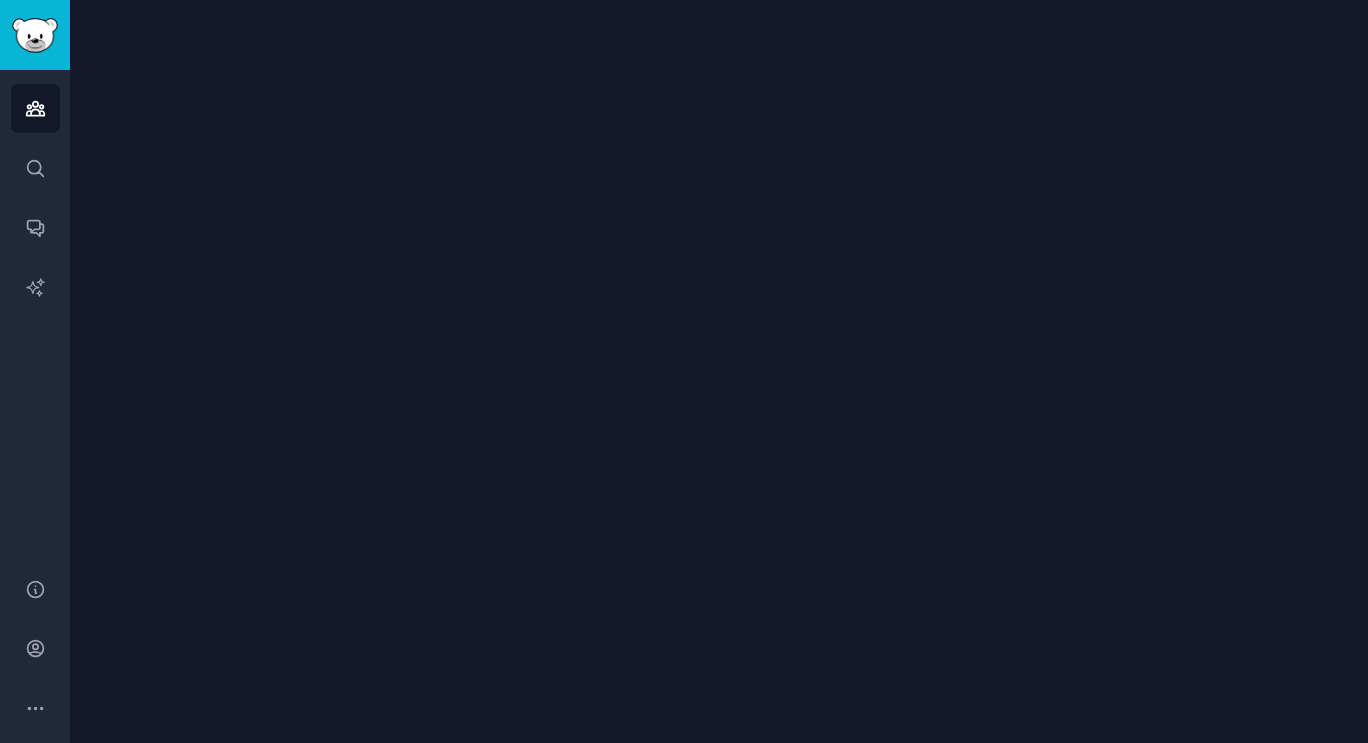 scroll, scrollTop: 0, scrollLeft: 0, axis: both 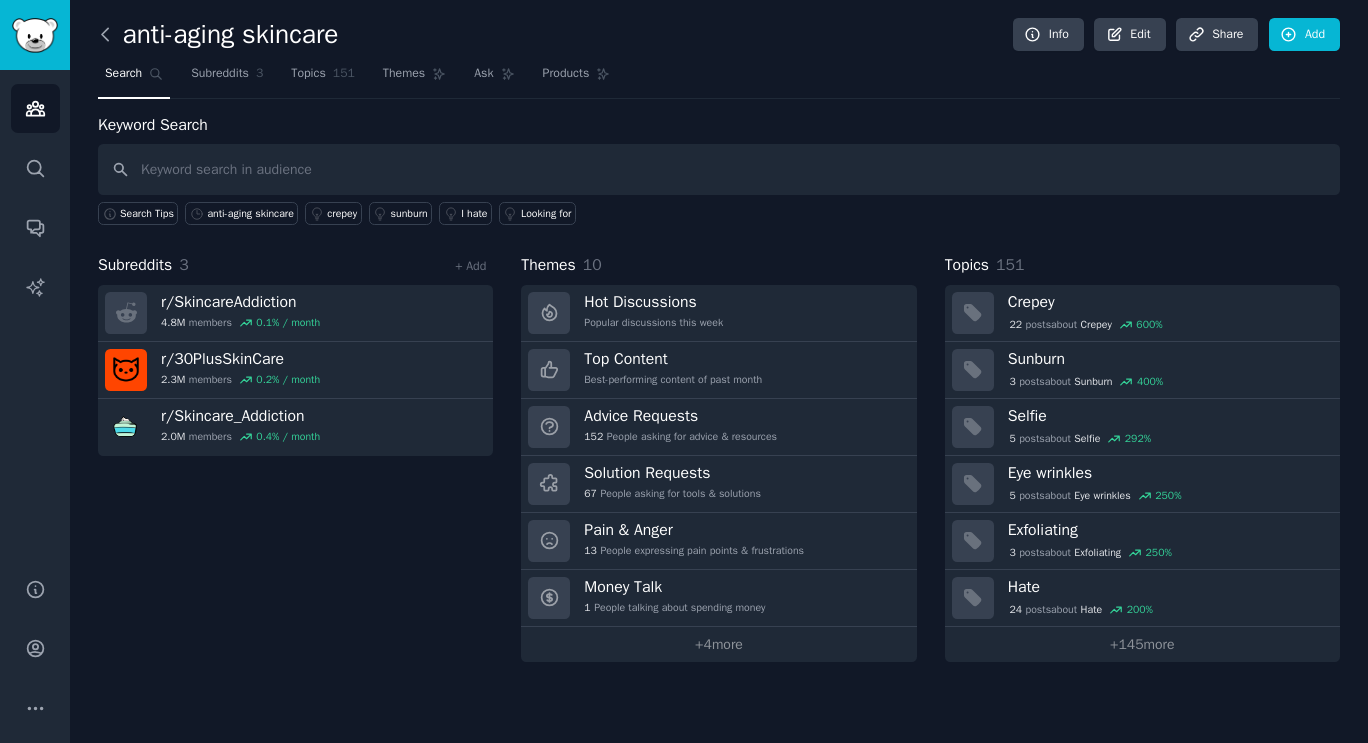 click 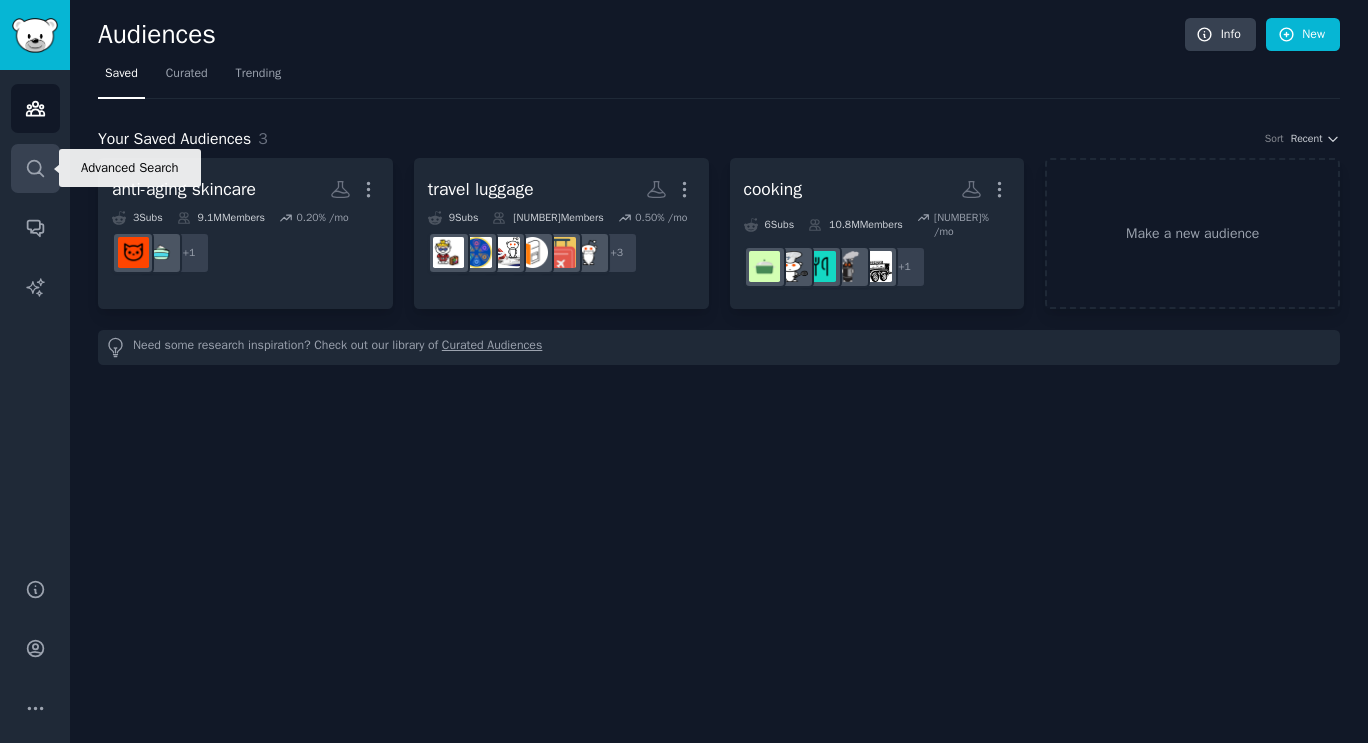 click 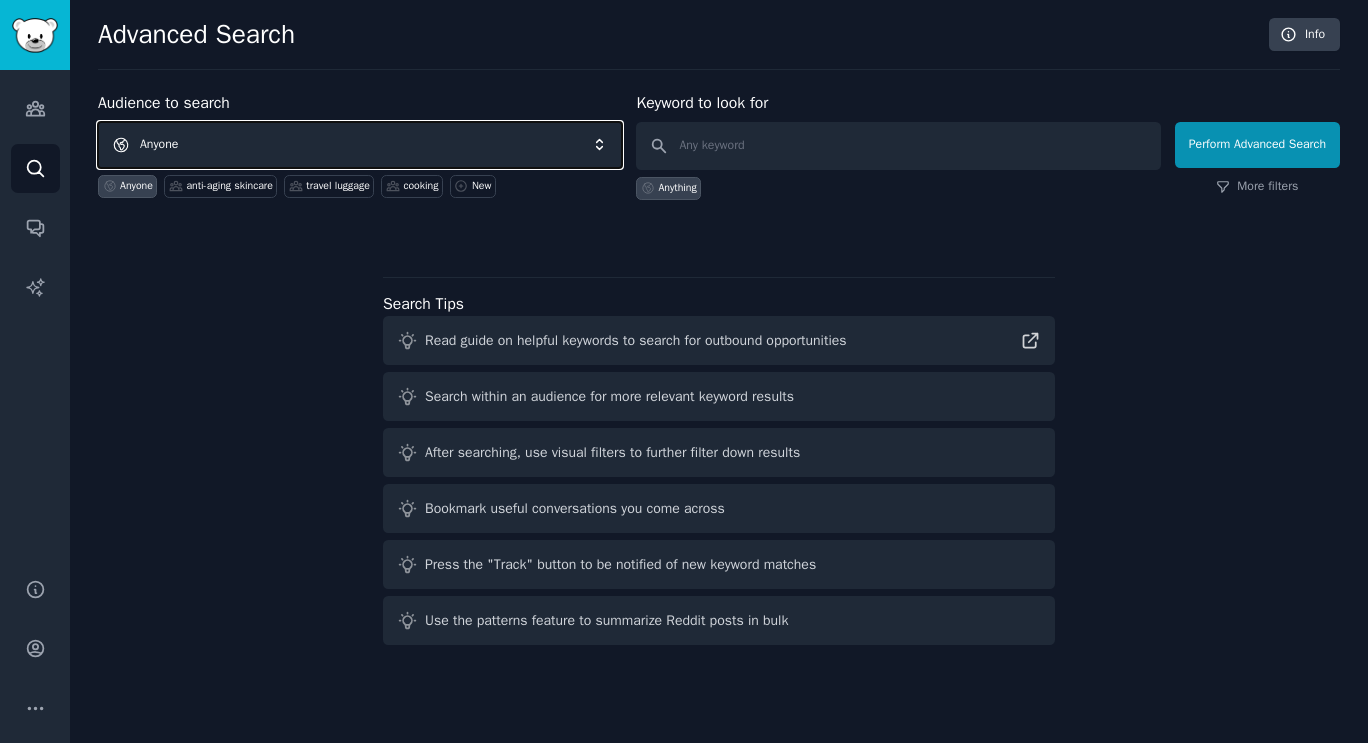 click on "Anyone" at bounding box center [360, 145] 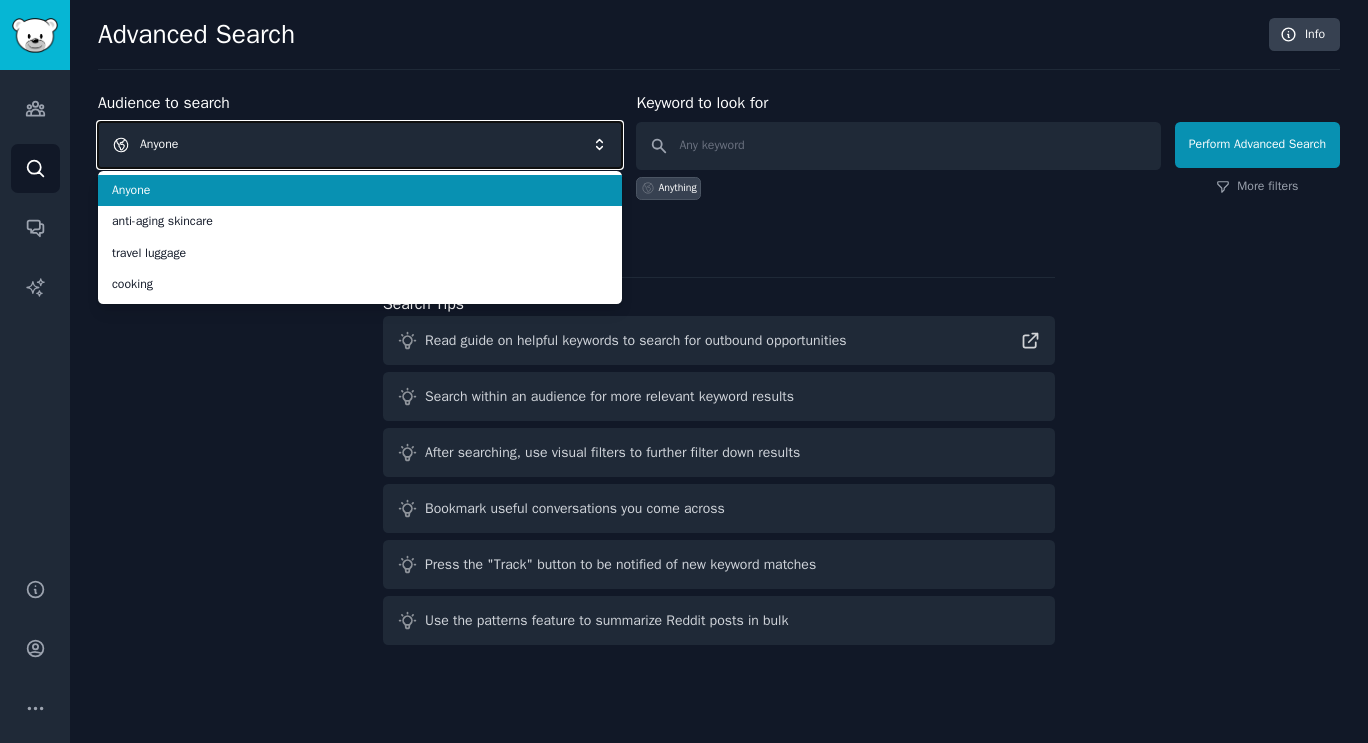 click on "Anyone" at bounding box center (360, 145) 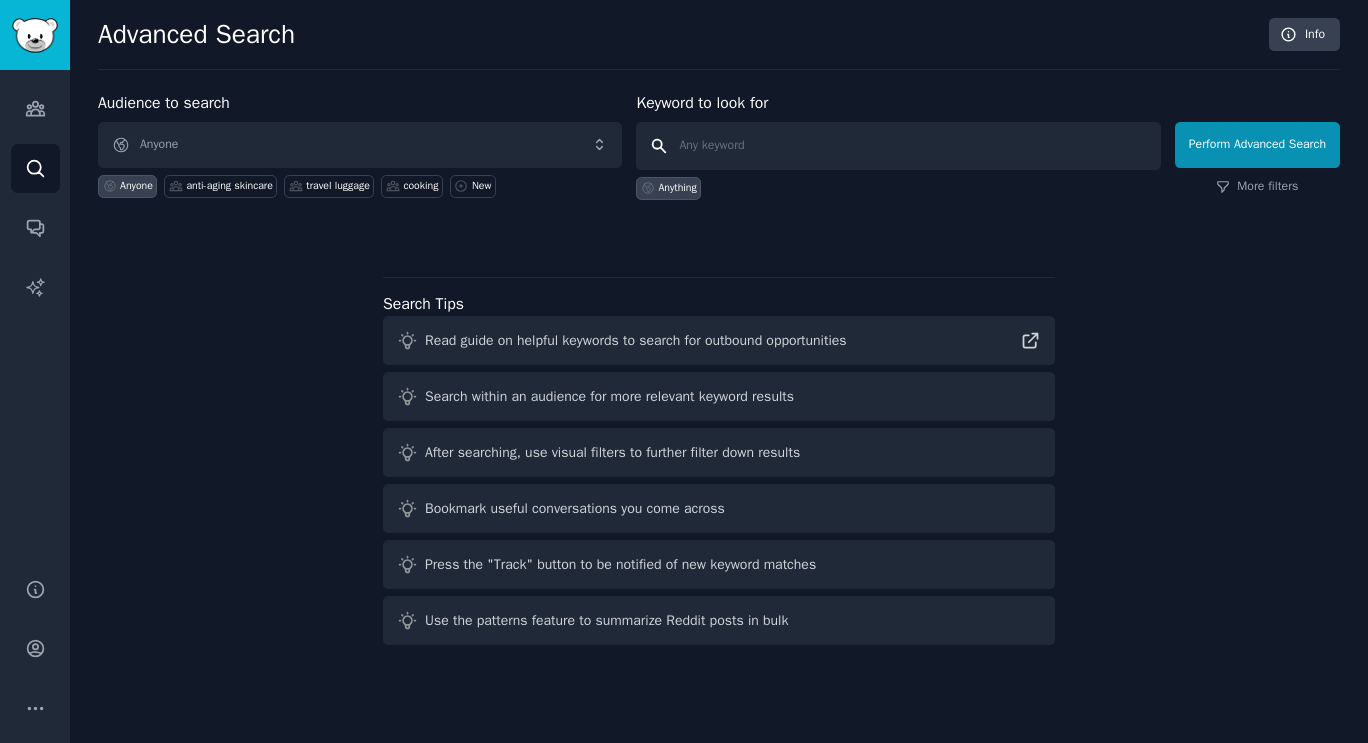 click at bounding box center [898, 146] 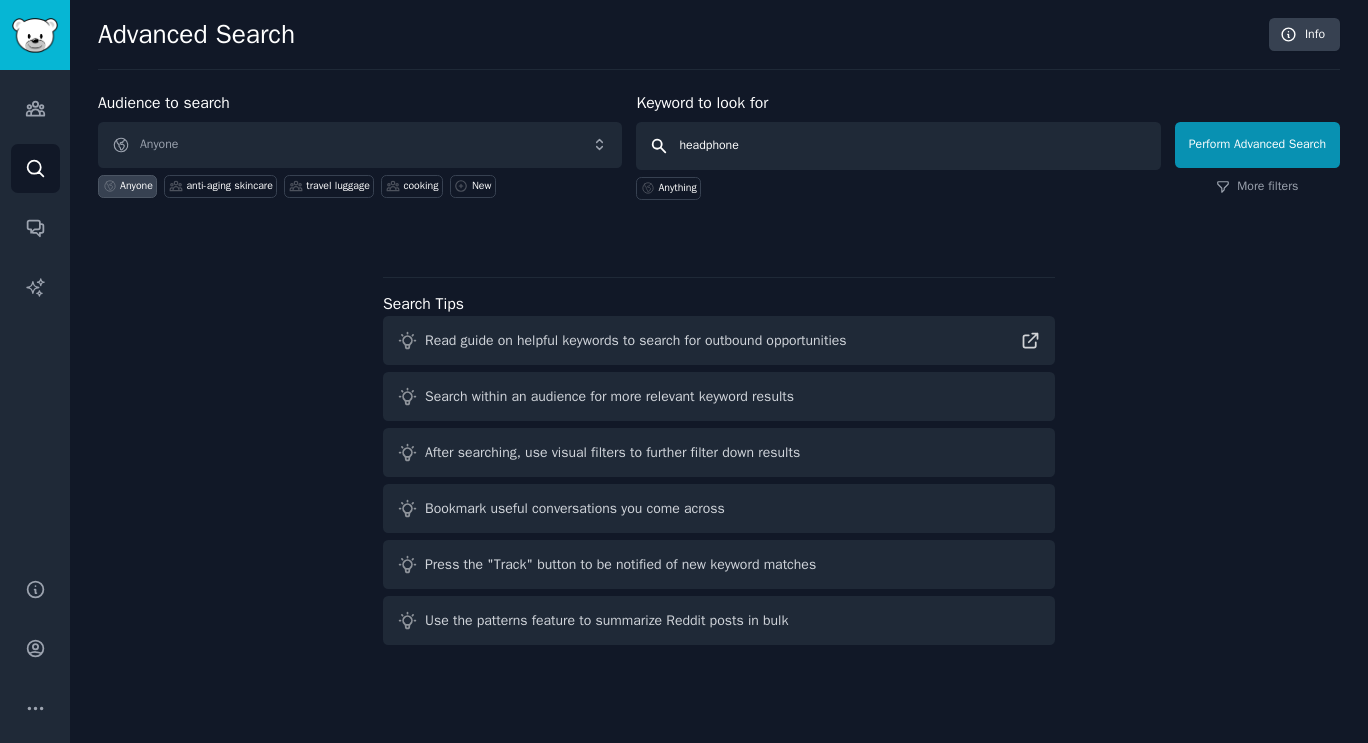 type on "headphones" 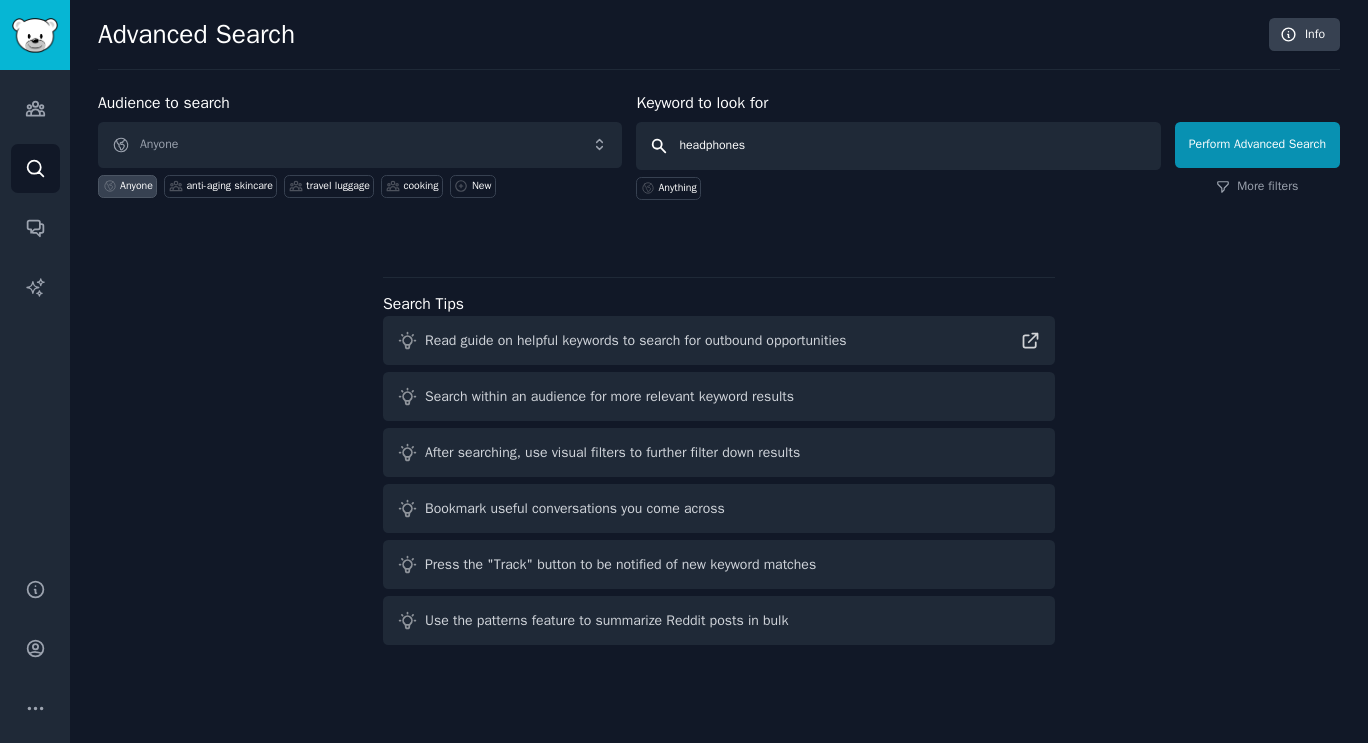 click on "Perform Advanced Search" at bounding box center (1257, 145) 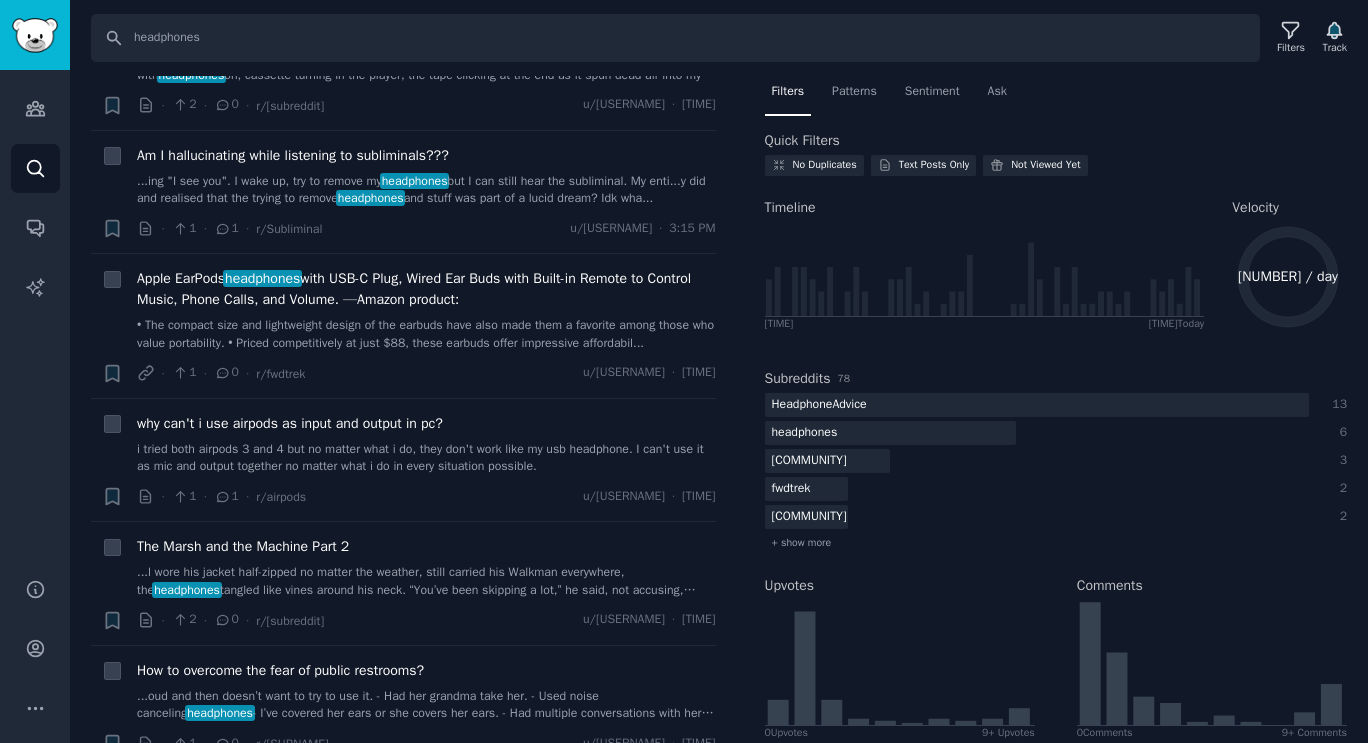 scroll, scrollTop: 0, scrollLeft: 0, axis: both 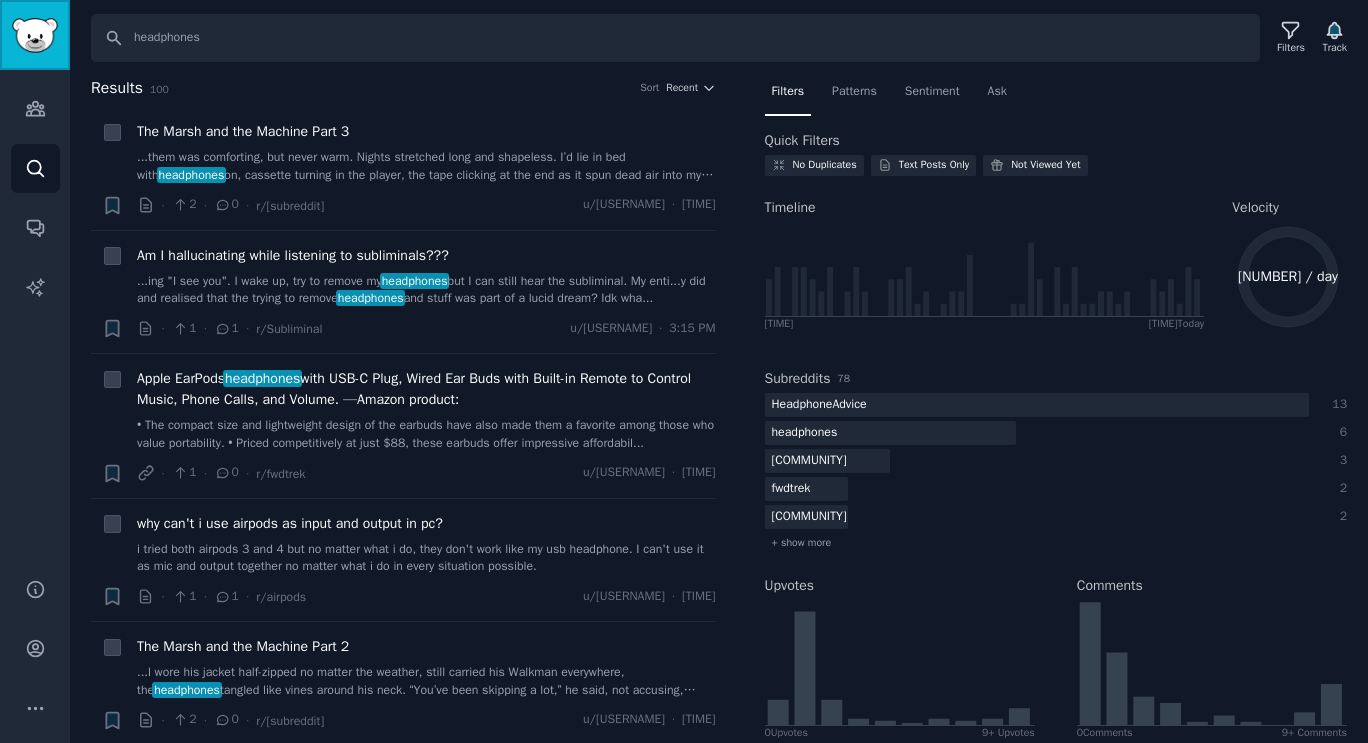 click at bounding box center (35, 35) 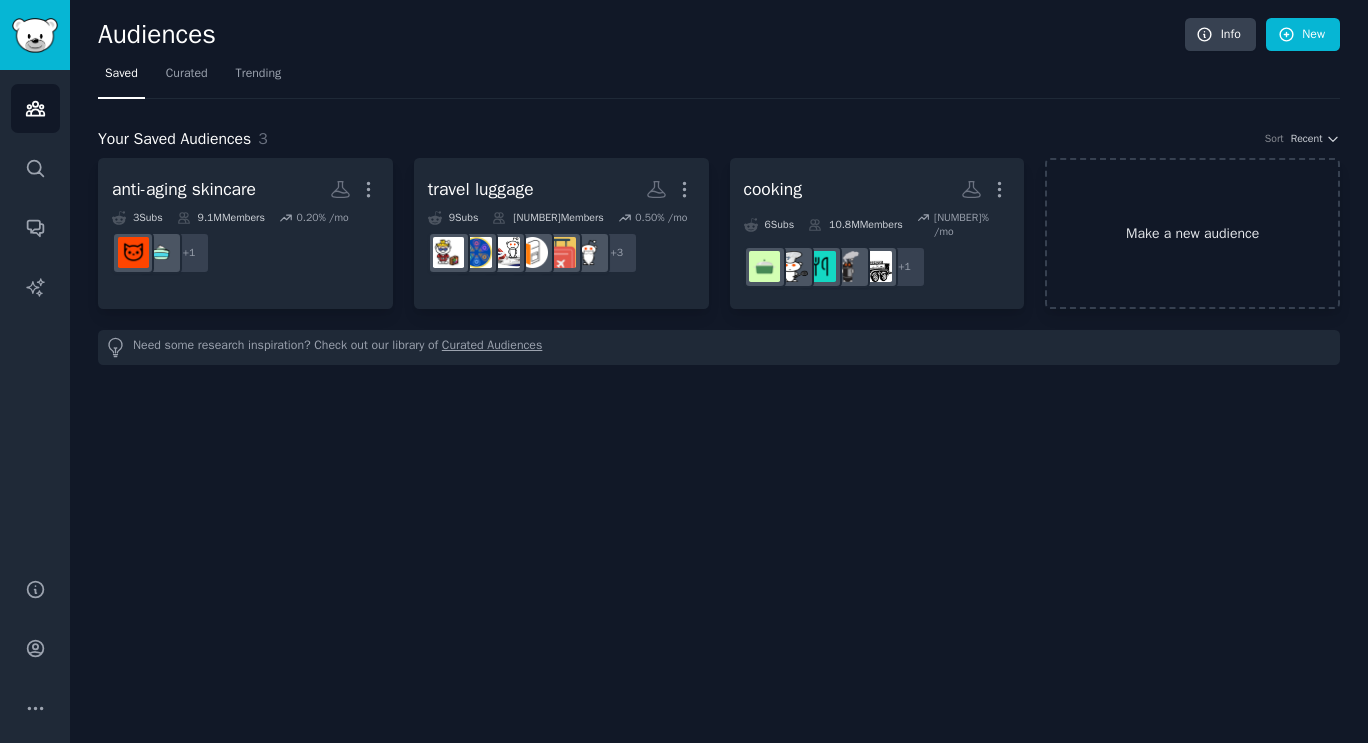 click on "Make a new audience" at bounding box center [1192, 233] 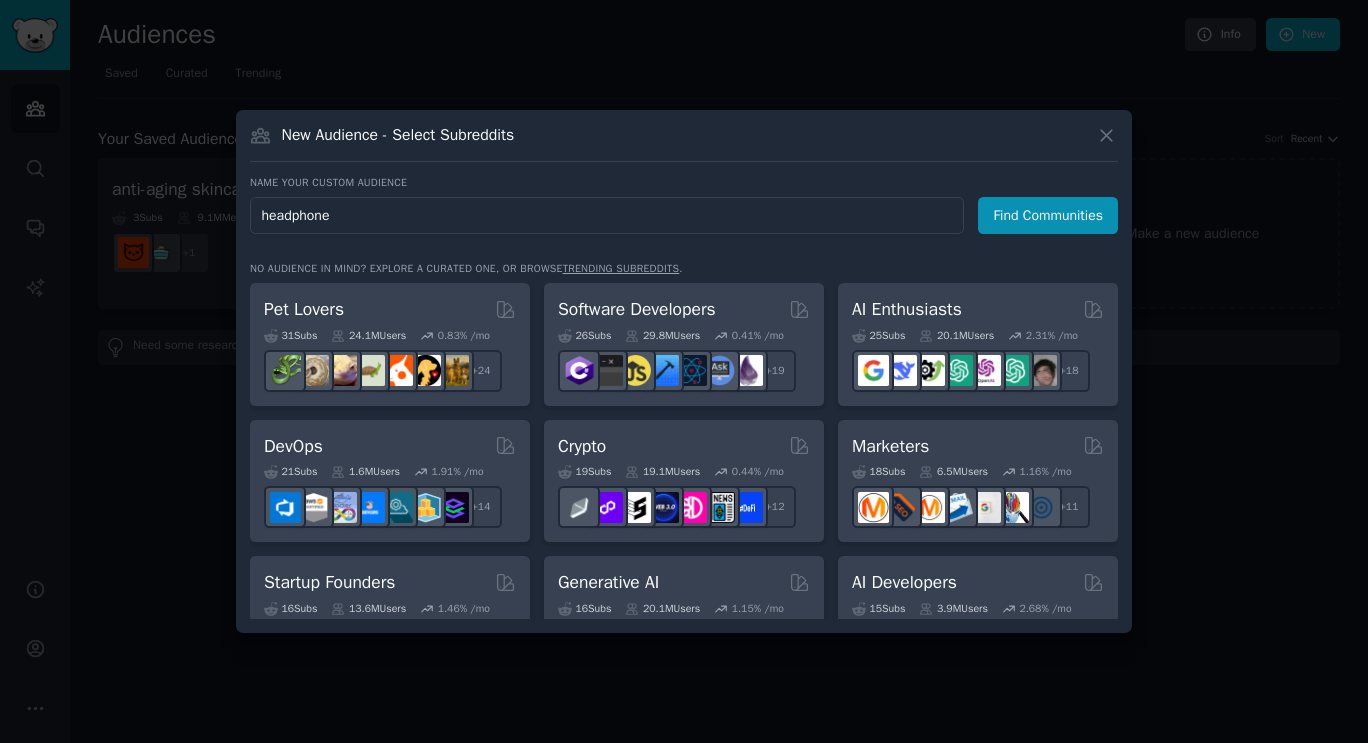 type on "headphones" 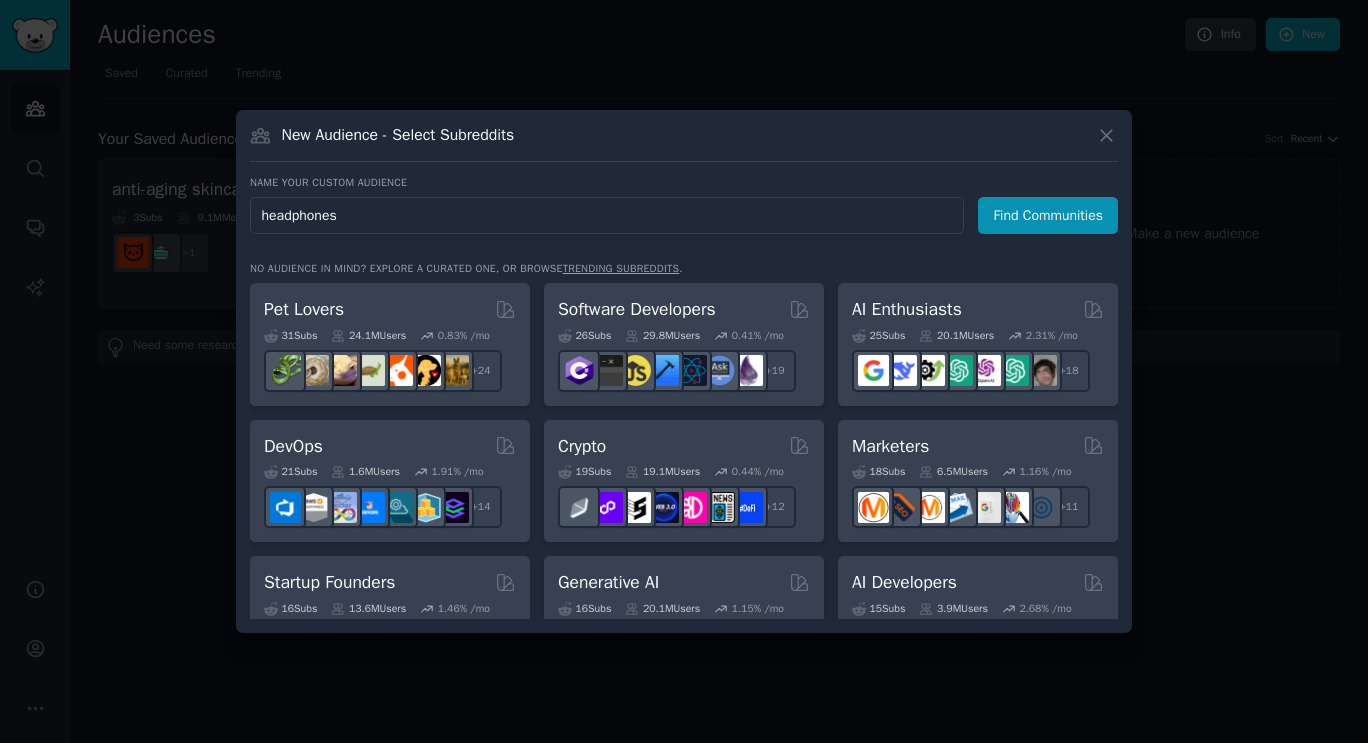 click on "Find Communities" at bounding box center [1048, 215] 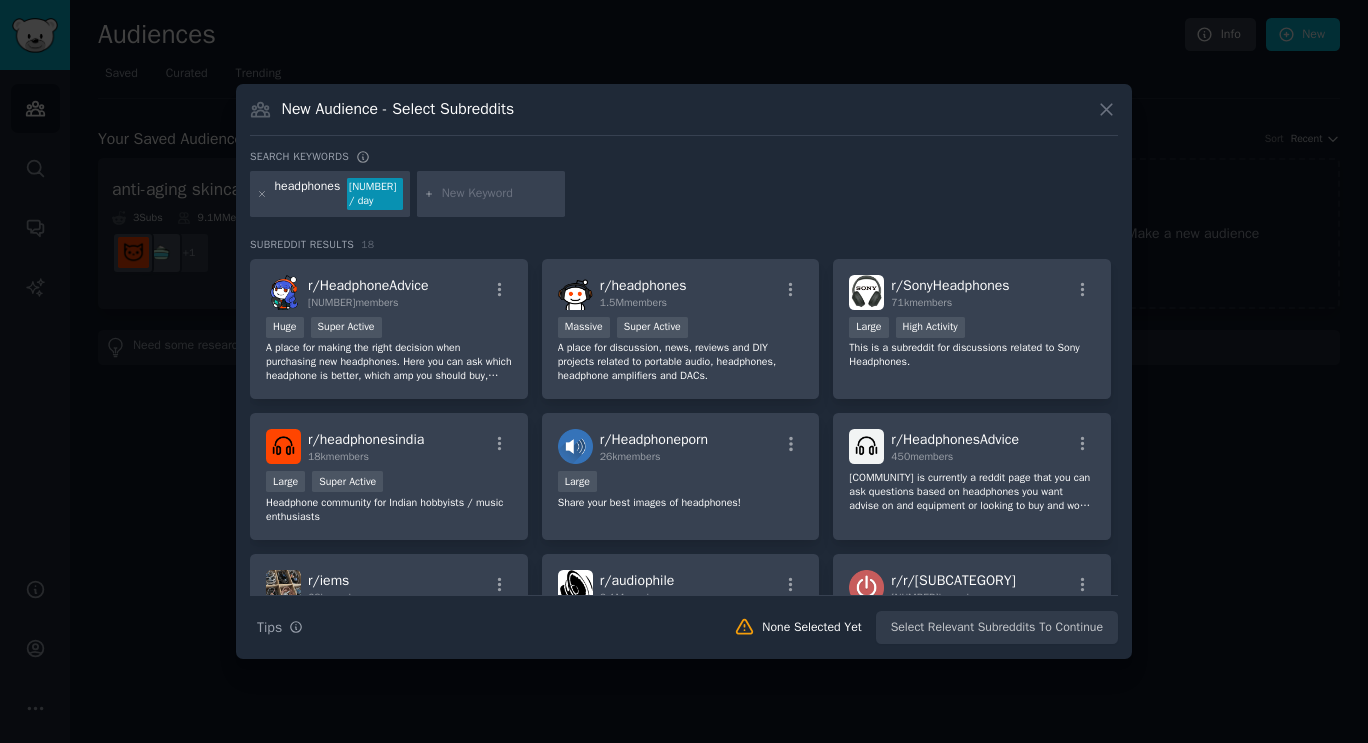 scroll, scrollTop: 633, scrollLeft: 0, axis: vertical 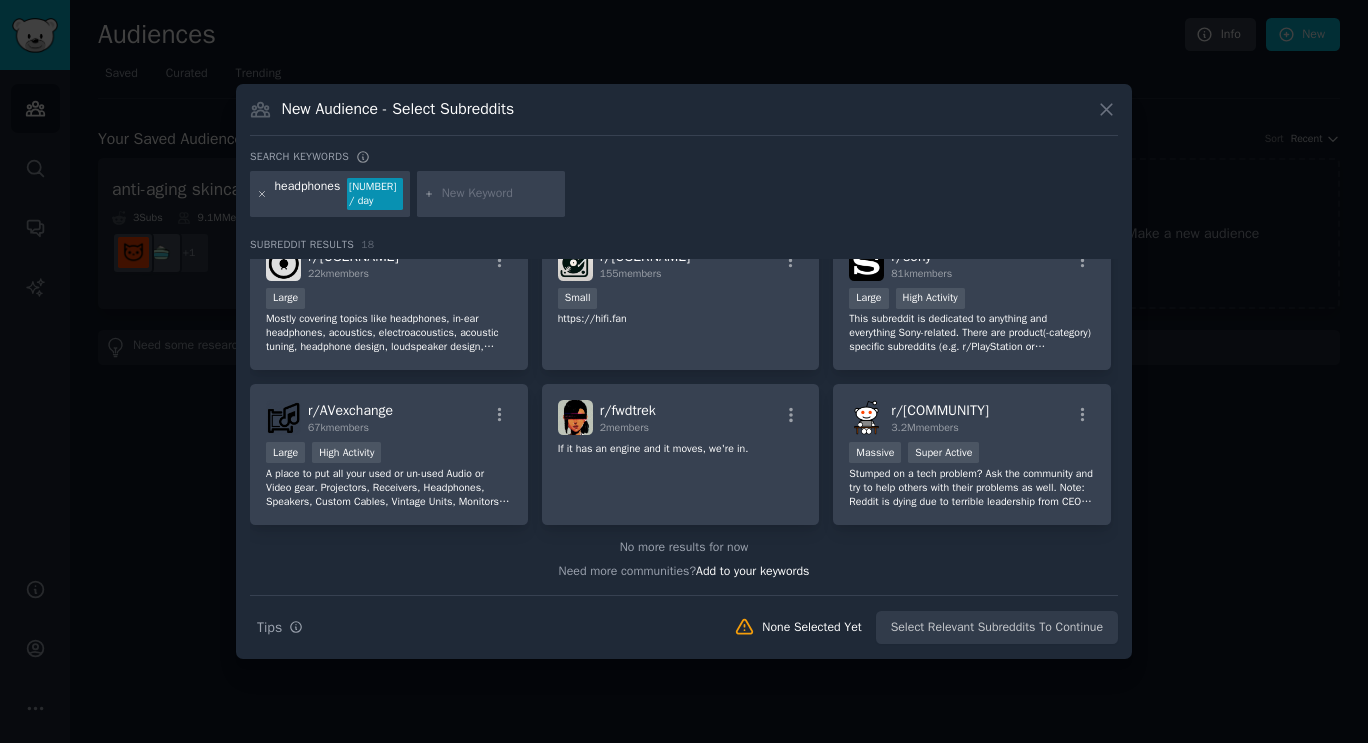click 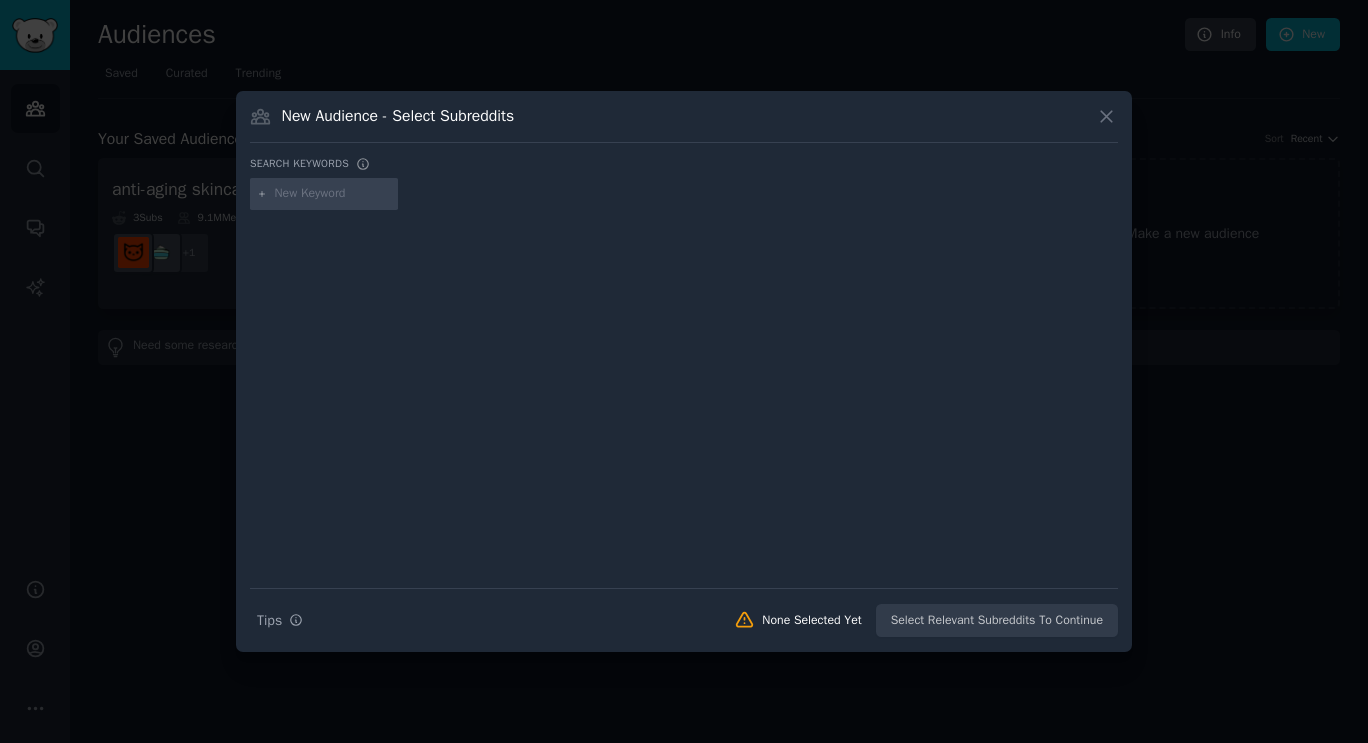 click at bounding box center (333, 194) 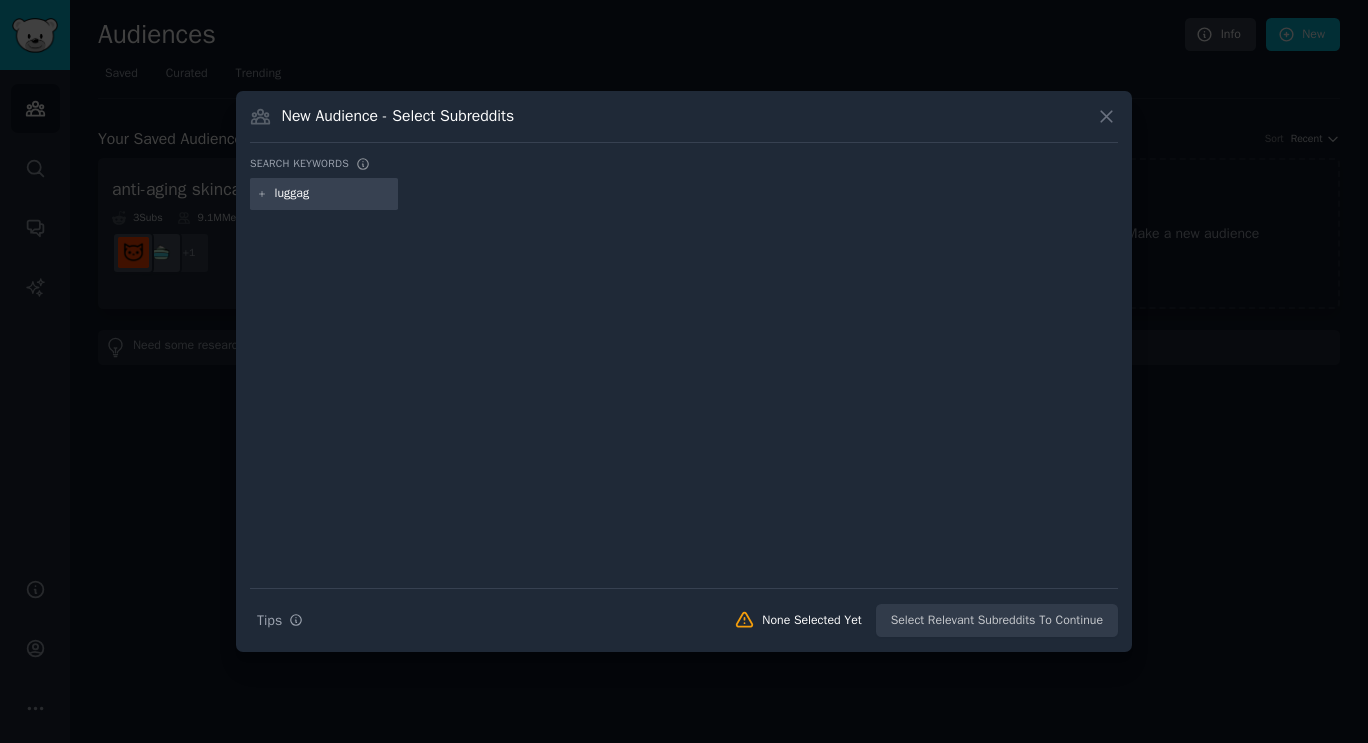 type on "luggage" 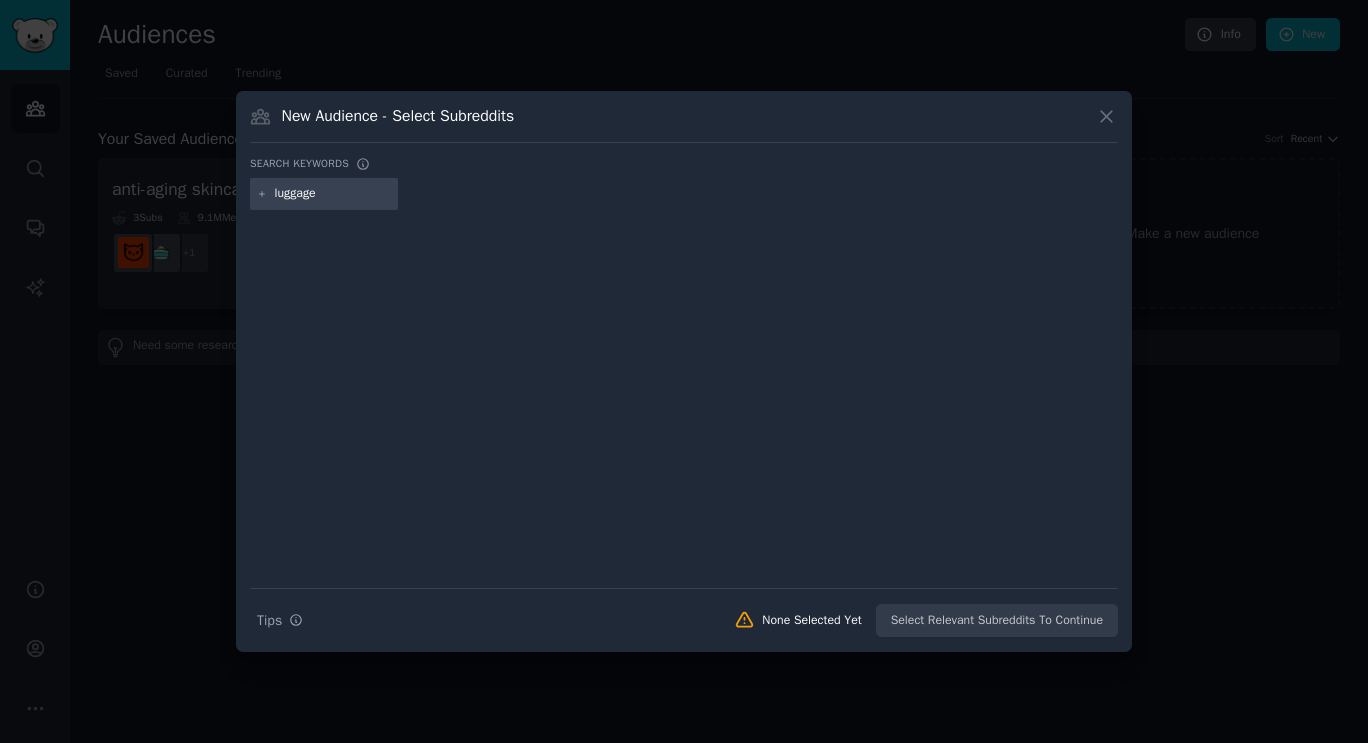type 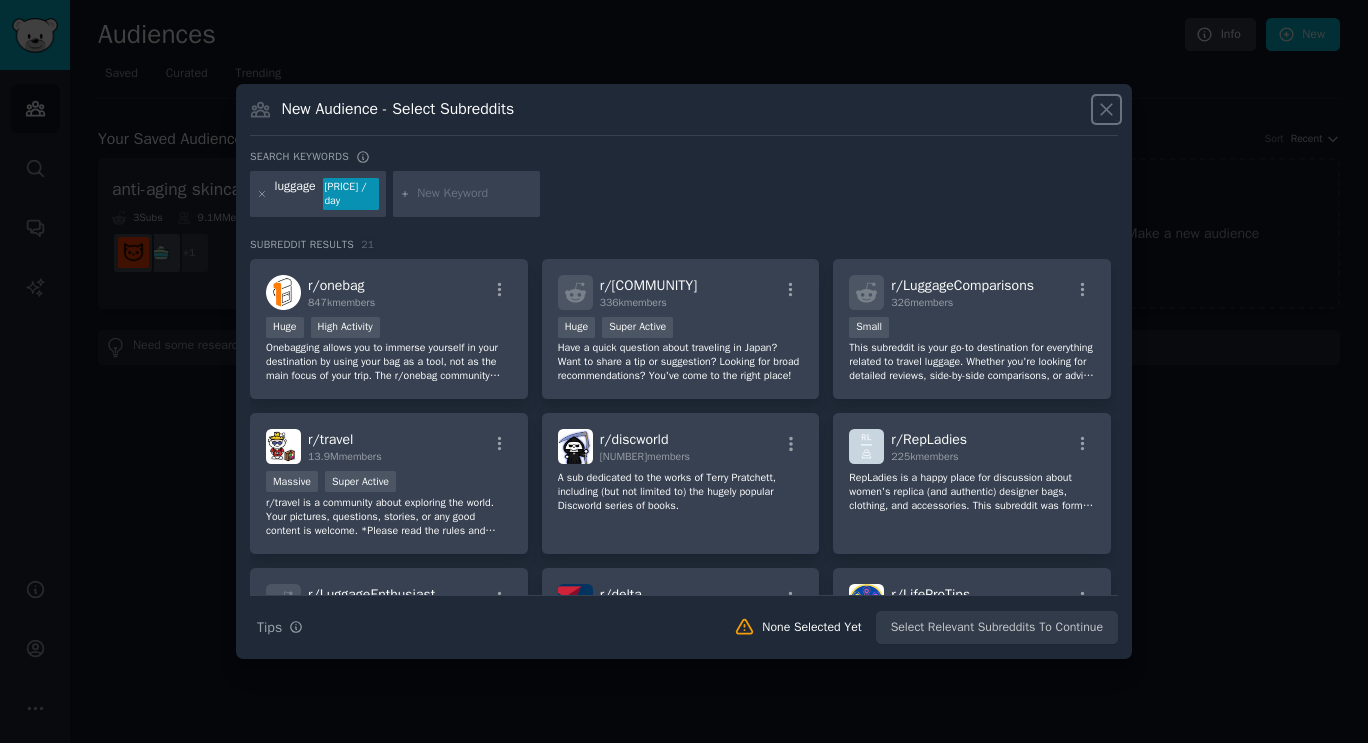 click 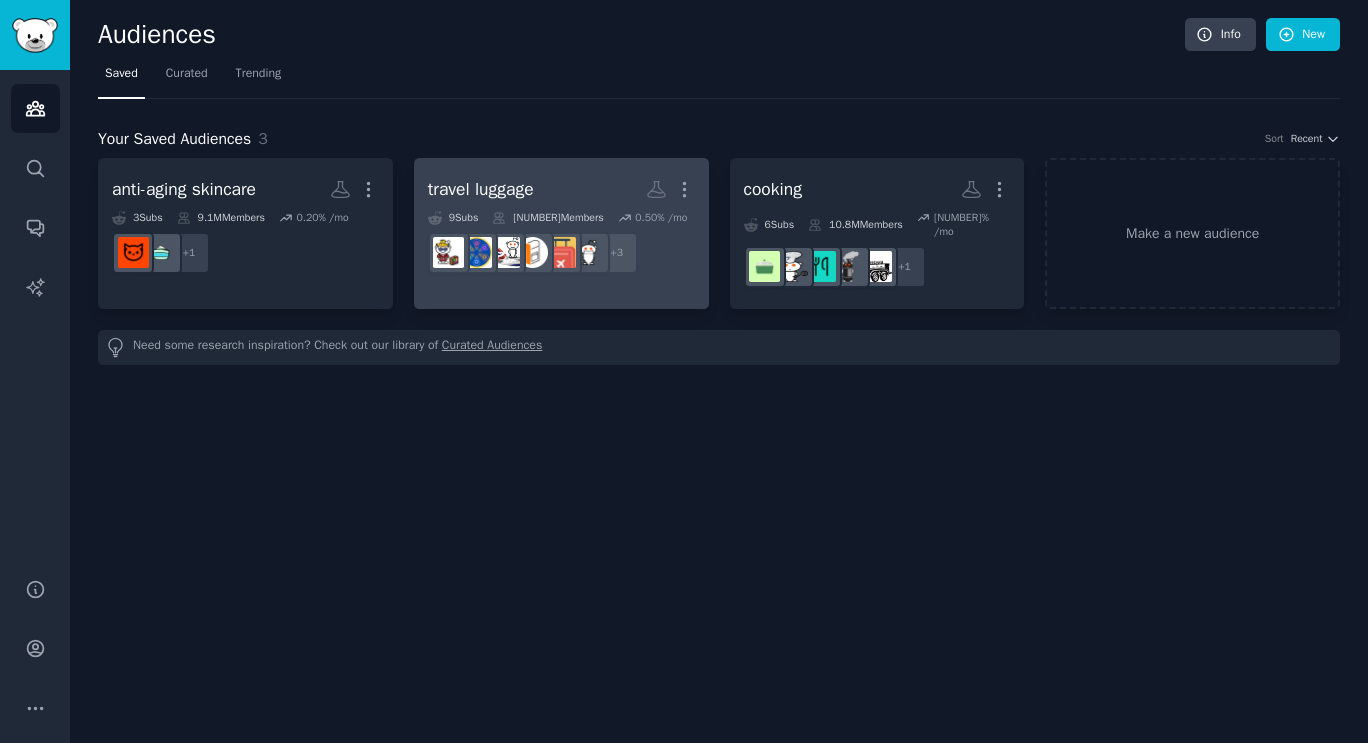 click on "travel luggage More" at bounding box center (561, 189) 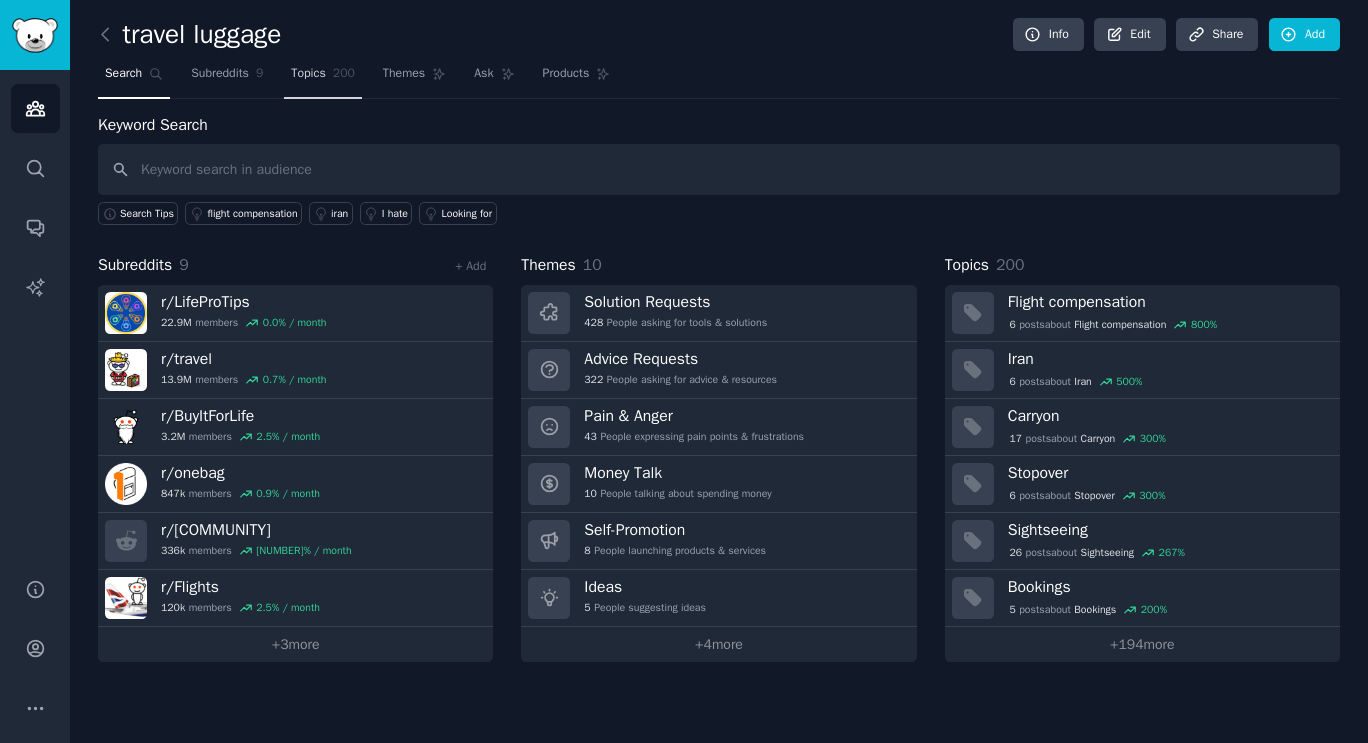 click on "Topics" at bounding box center [308, 74] 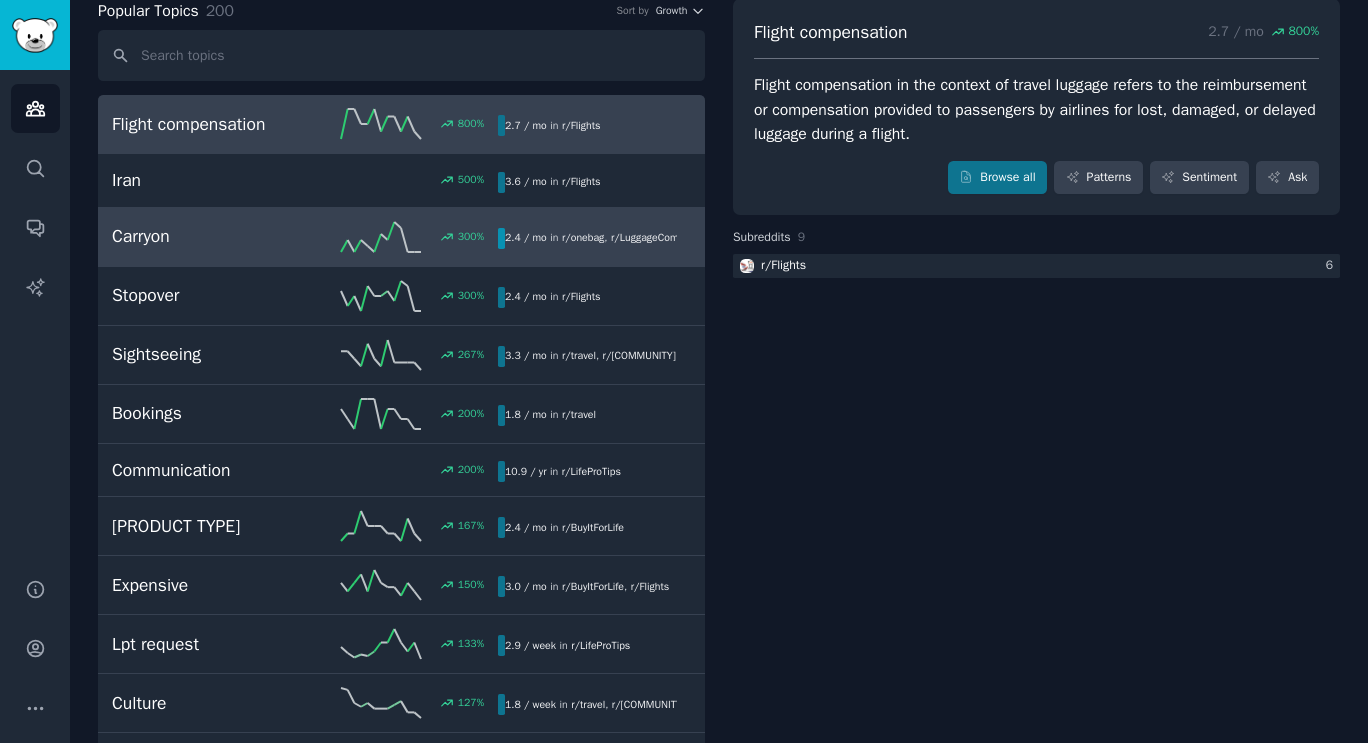scroll, scrollTop: 0, scrollLeft: 0, axis: both 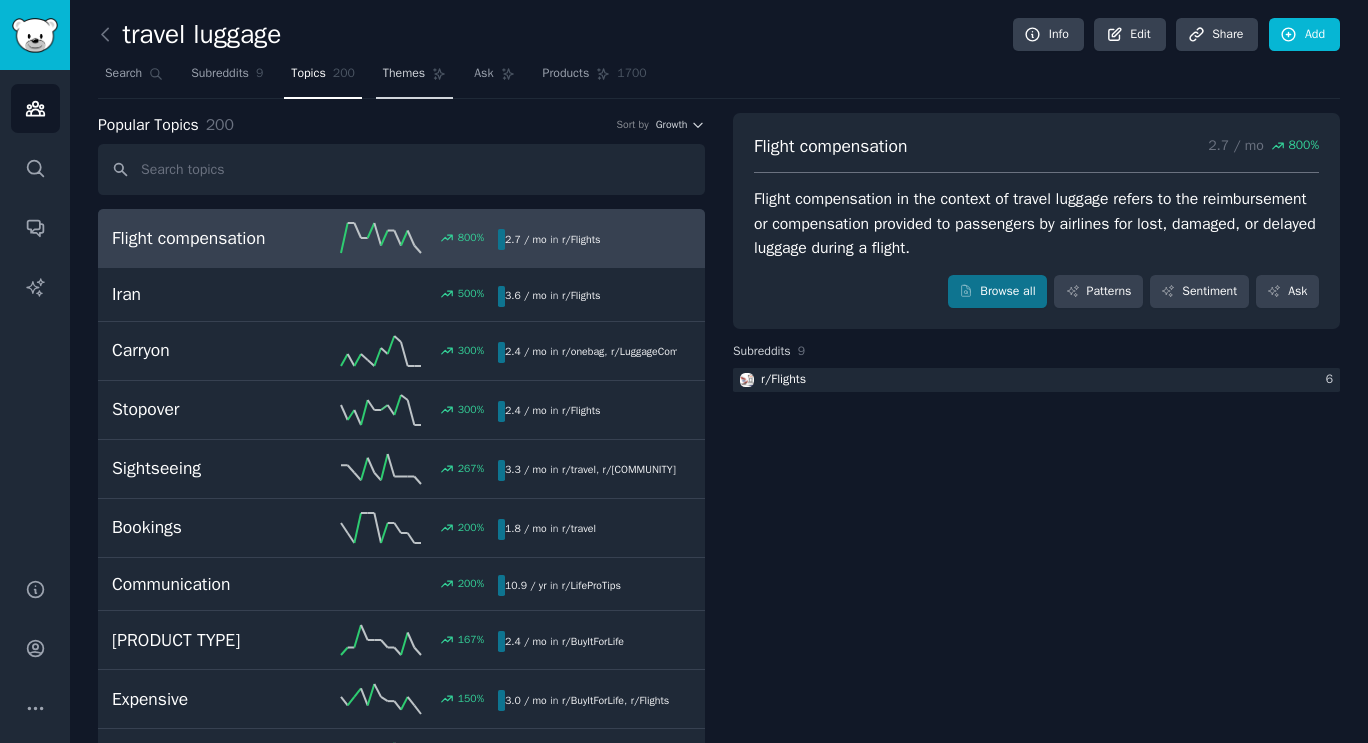 click on "Themes" at bounding box center [404, 74] 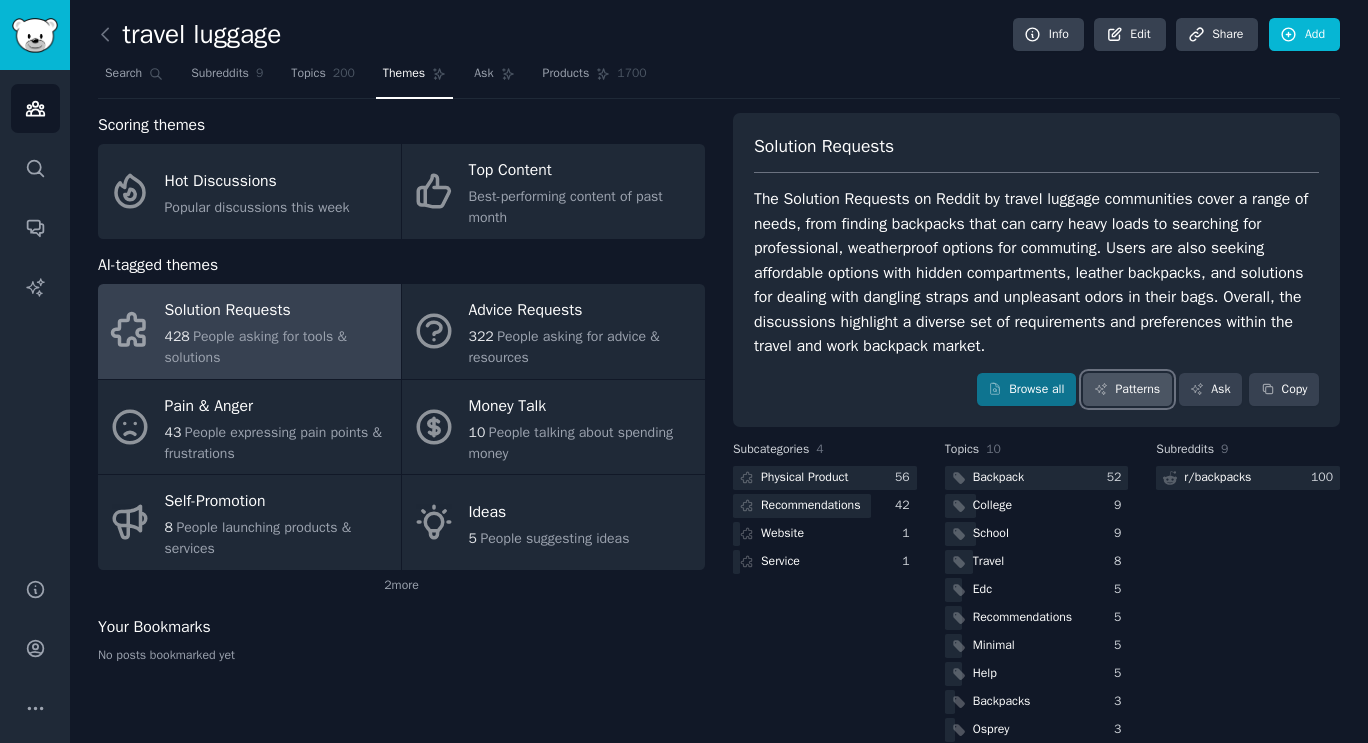click on "Patterns" at bounding box center [1127, 390] 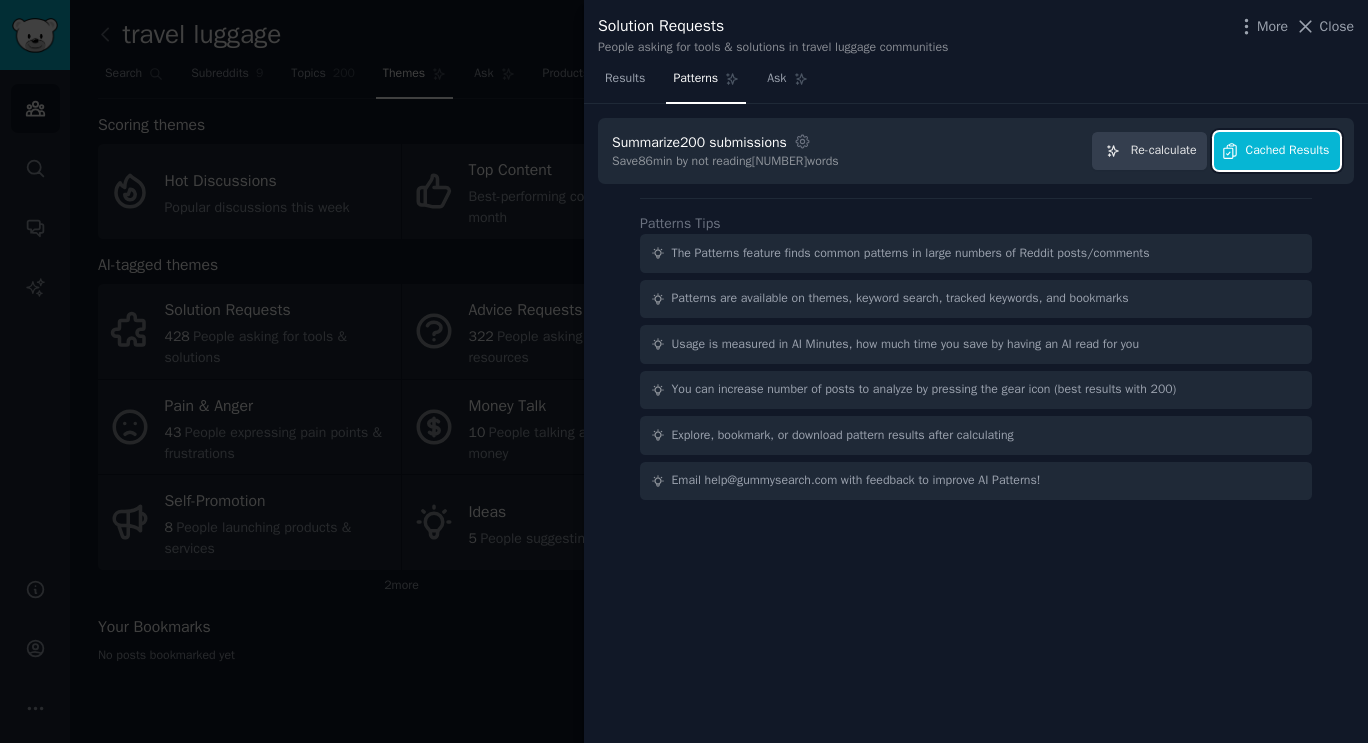 click on "Cached Results" at bounding box center [1288, 151] 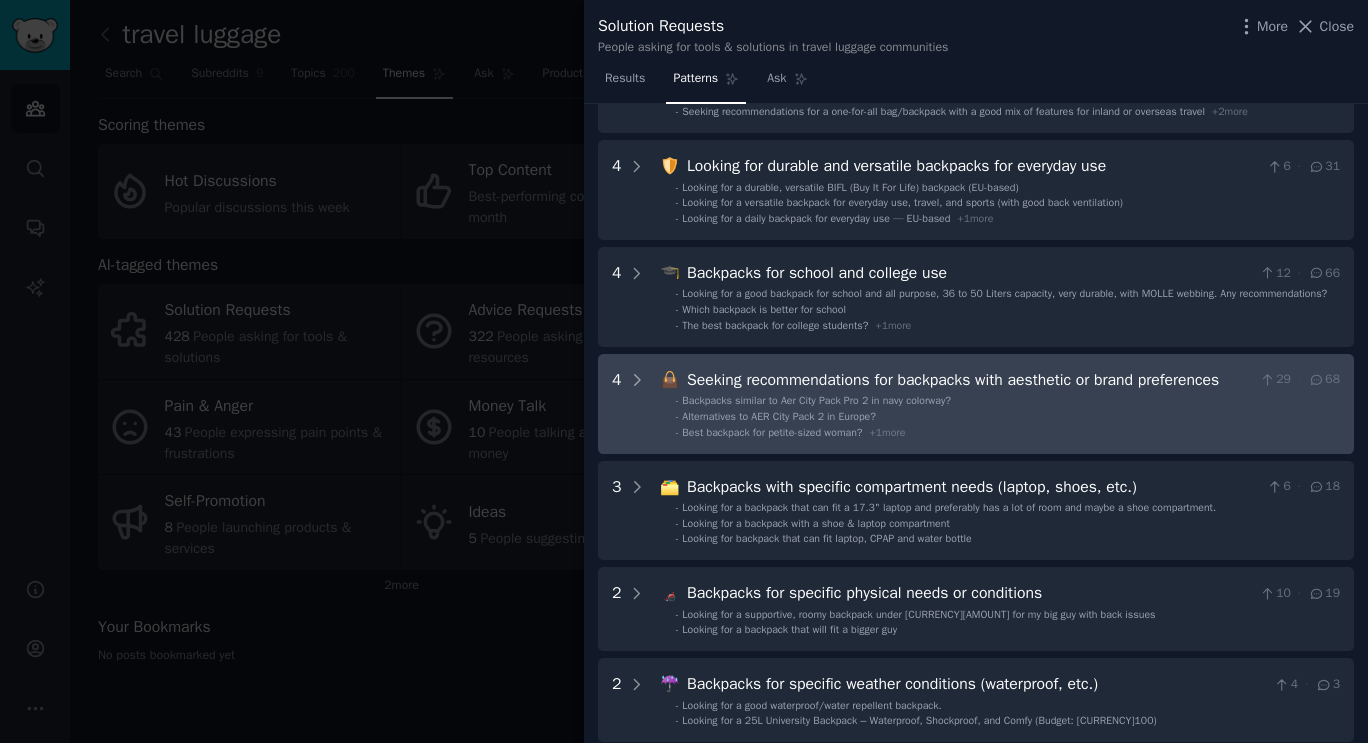 scroll, scrollTop: 0, scrollLeft: 0, axis: both 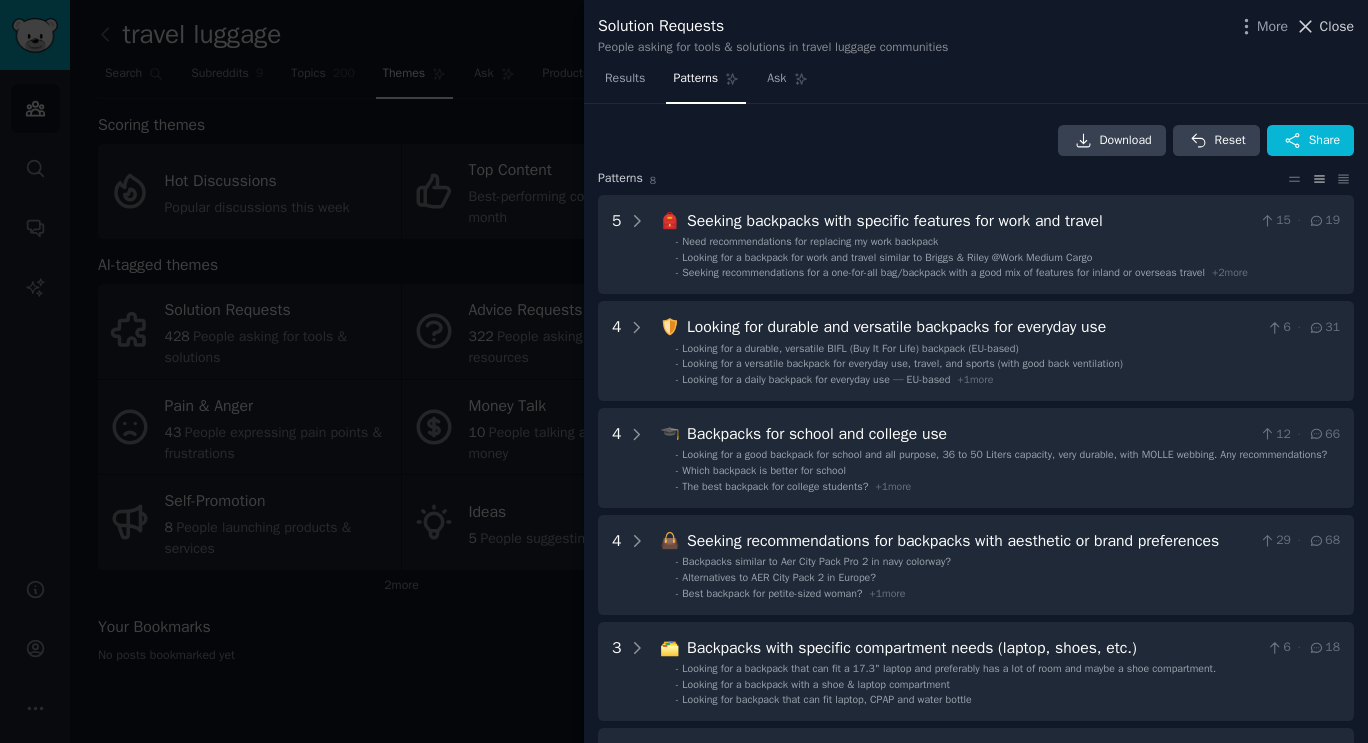 click 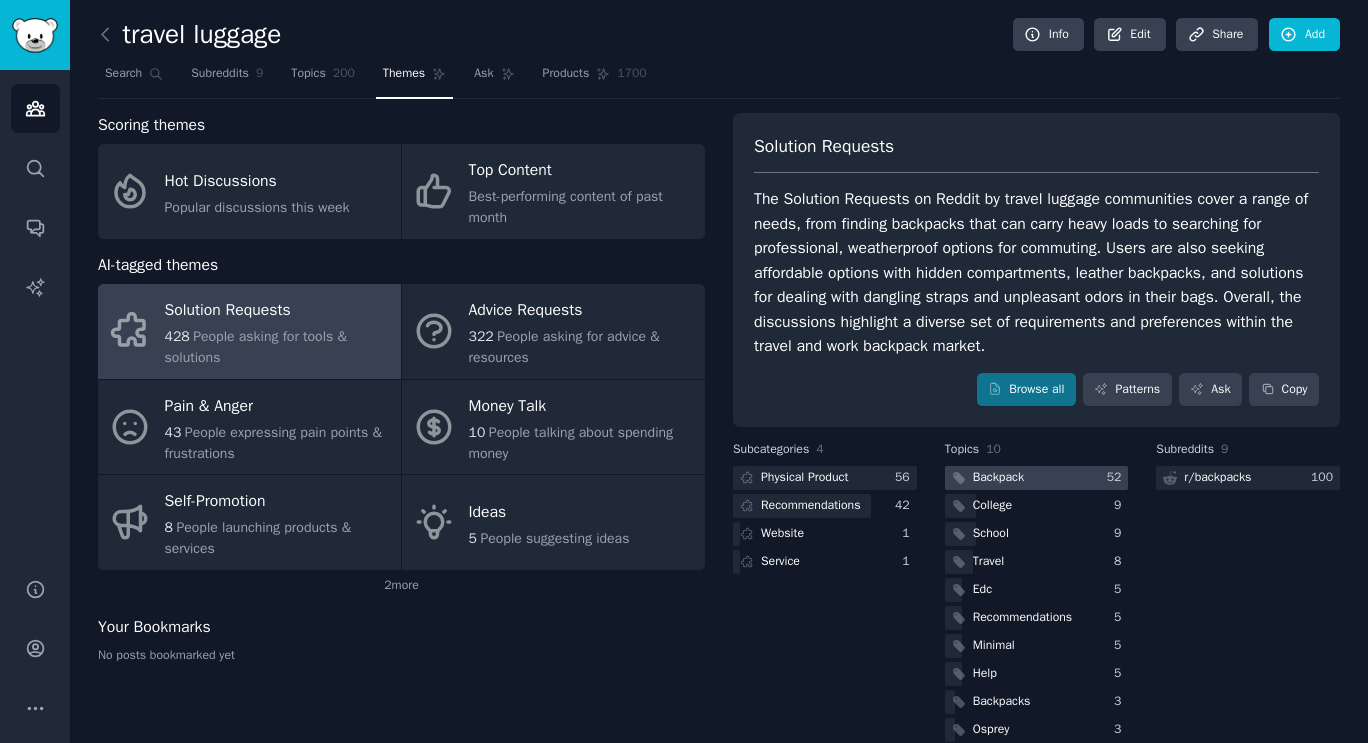 click on "Backpack" at bounding box center (998, 478) 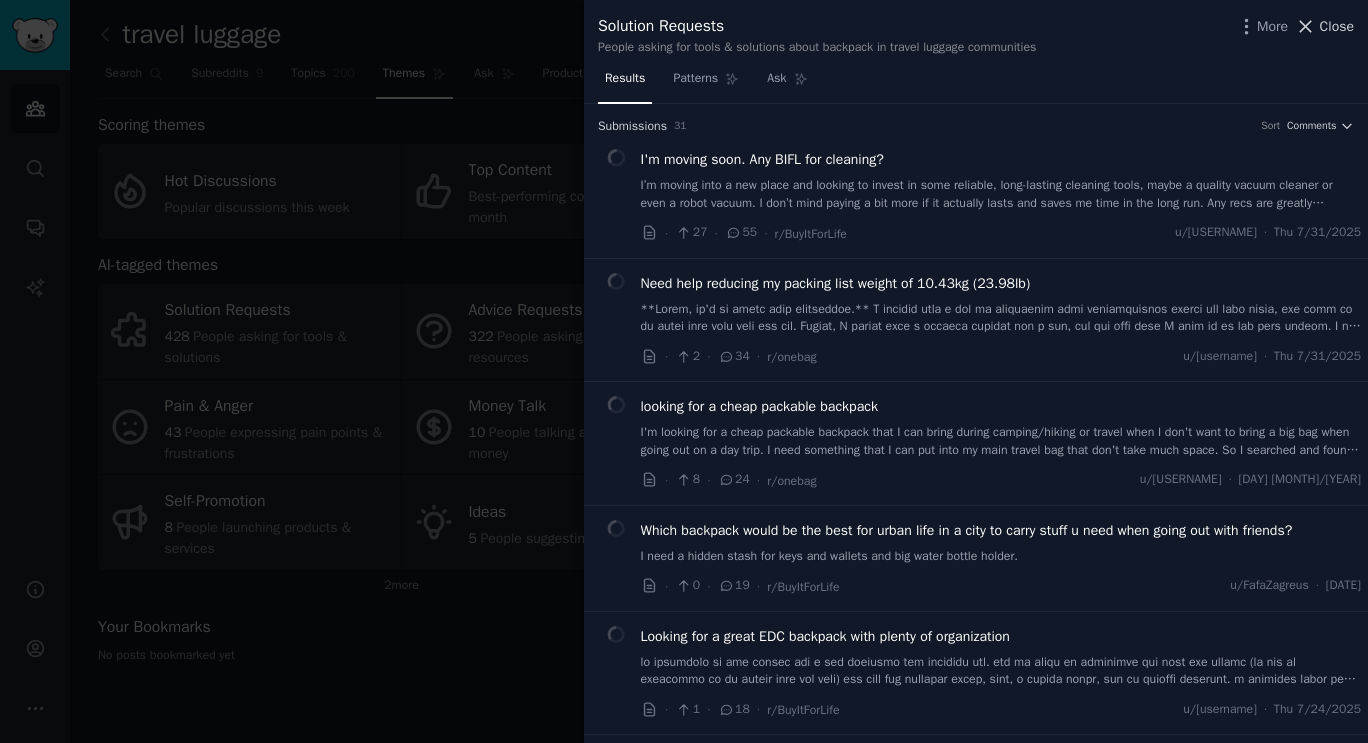 click on "Close" at bounding box center (1337, 26) 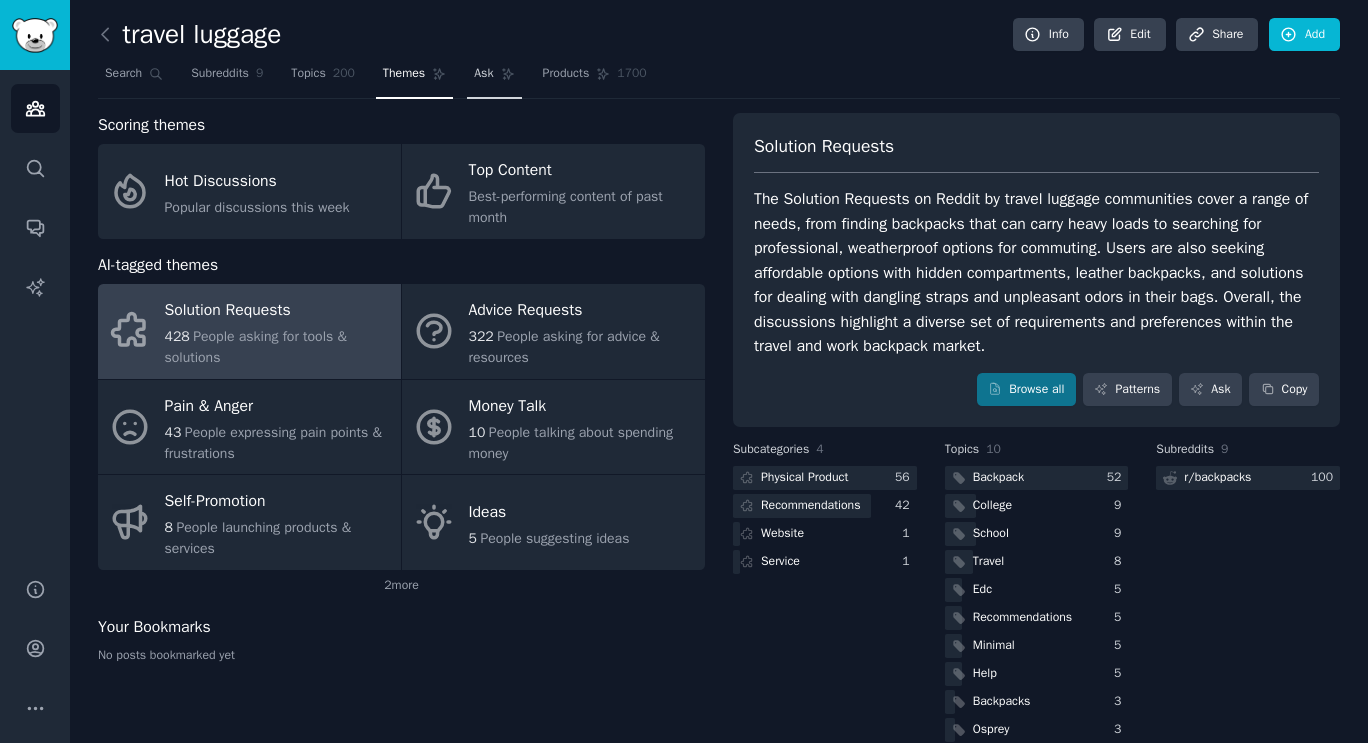 click on "Ask" at bounding box center (494, 78) 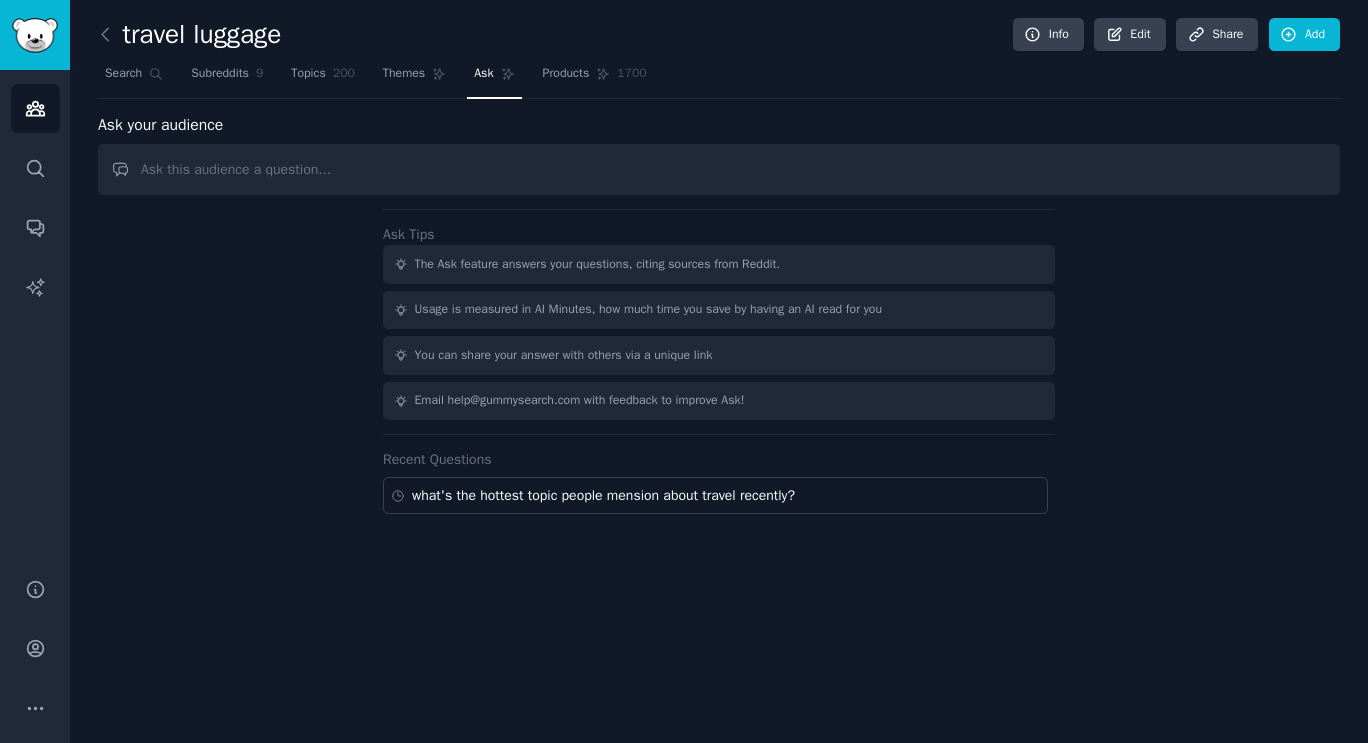click at bounding box center (719, 169) 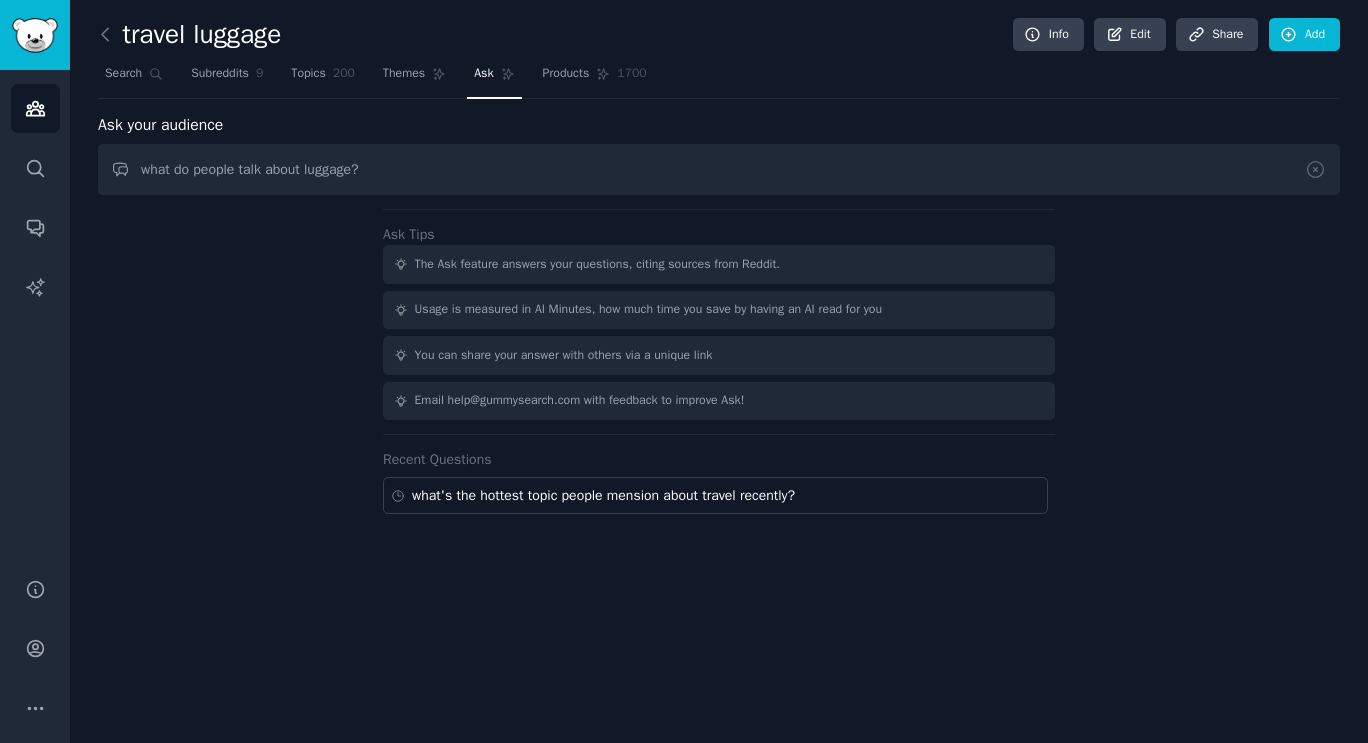 type on "what do people talk about luggage?" 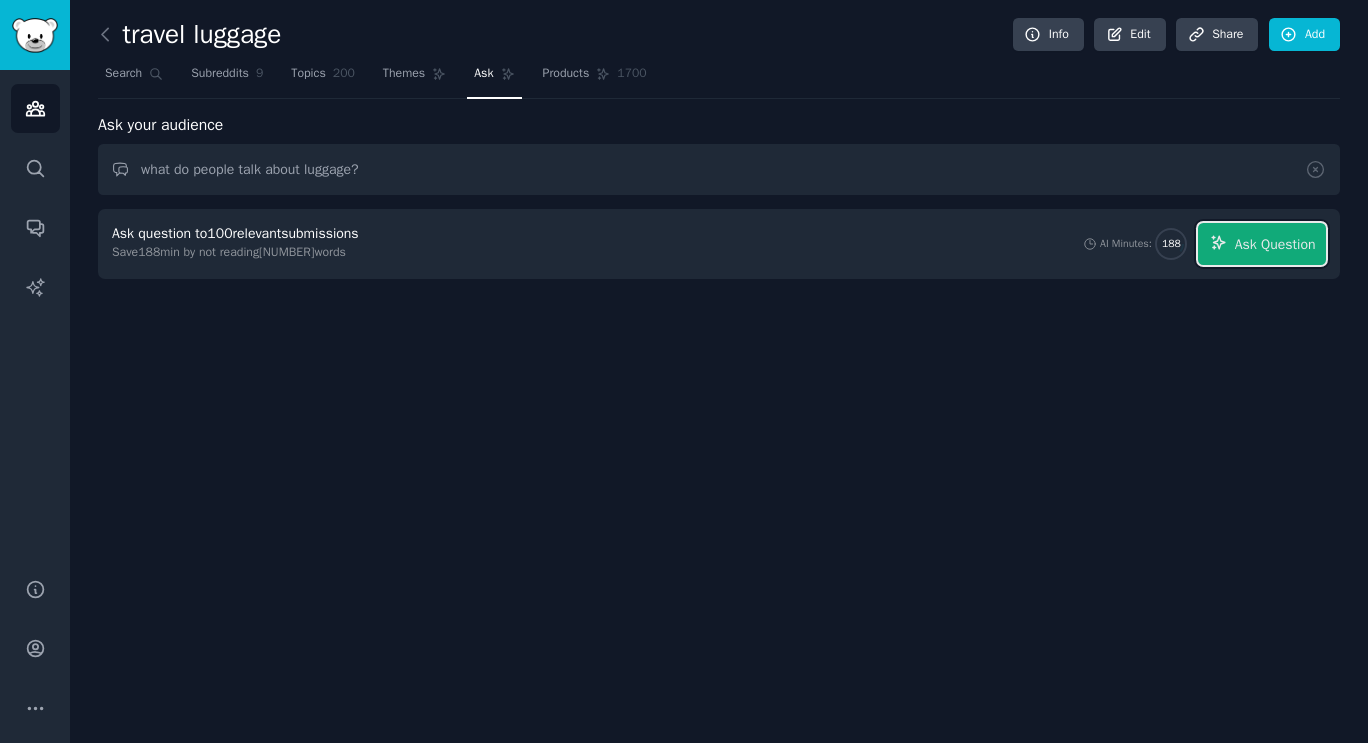 click on "Ask Question" at bounding box center [1275, 244] 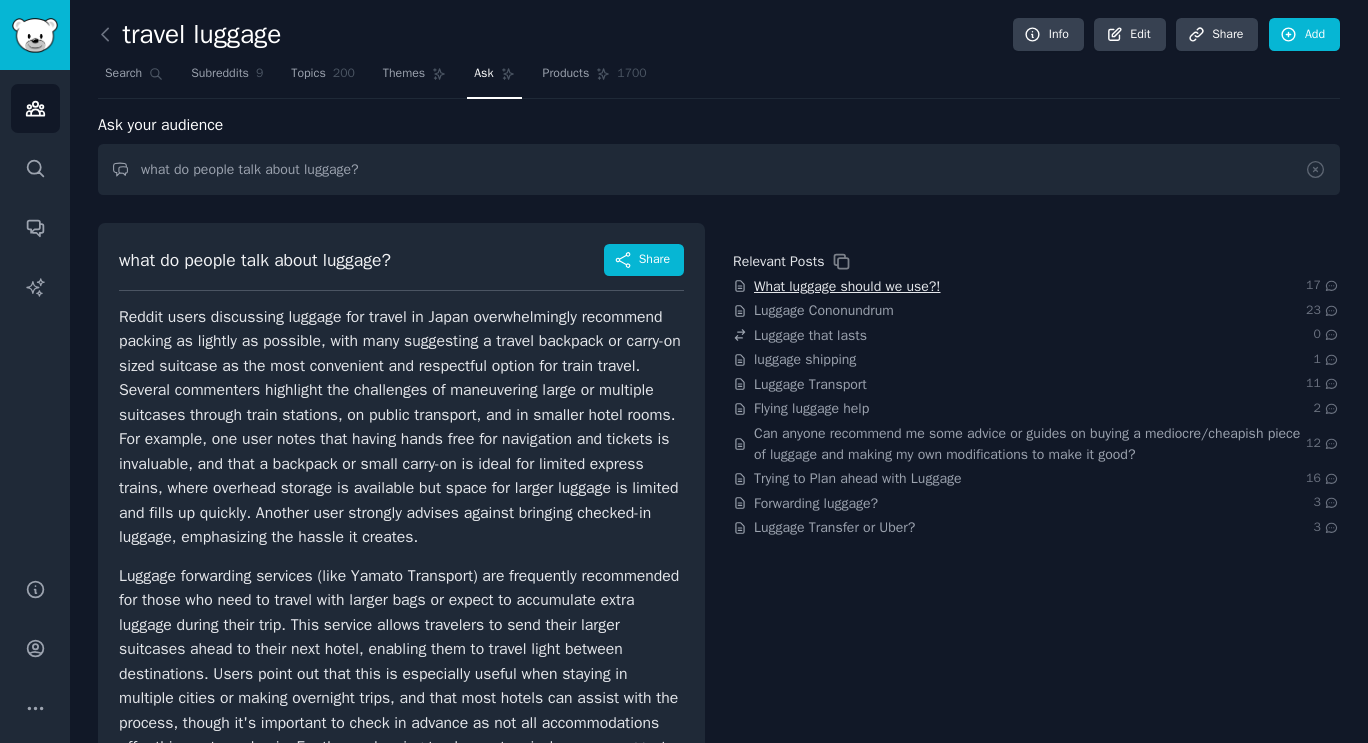 click on "What luggage should we use?!" at bounding box center [847, 286] 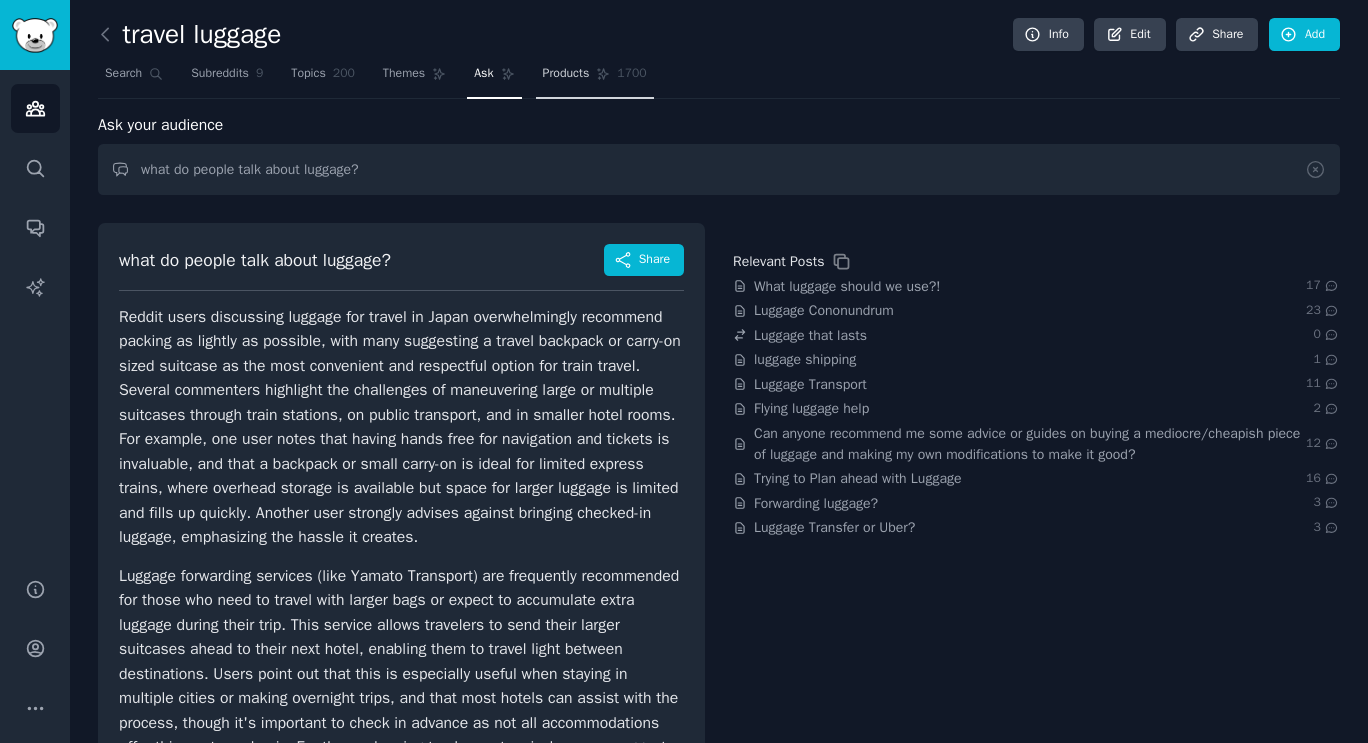 click on "Products" at bounding box center [566, 74] 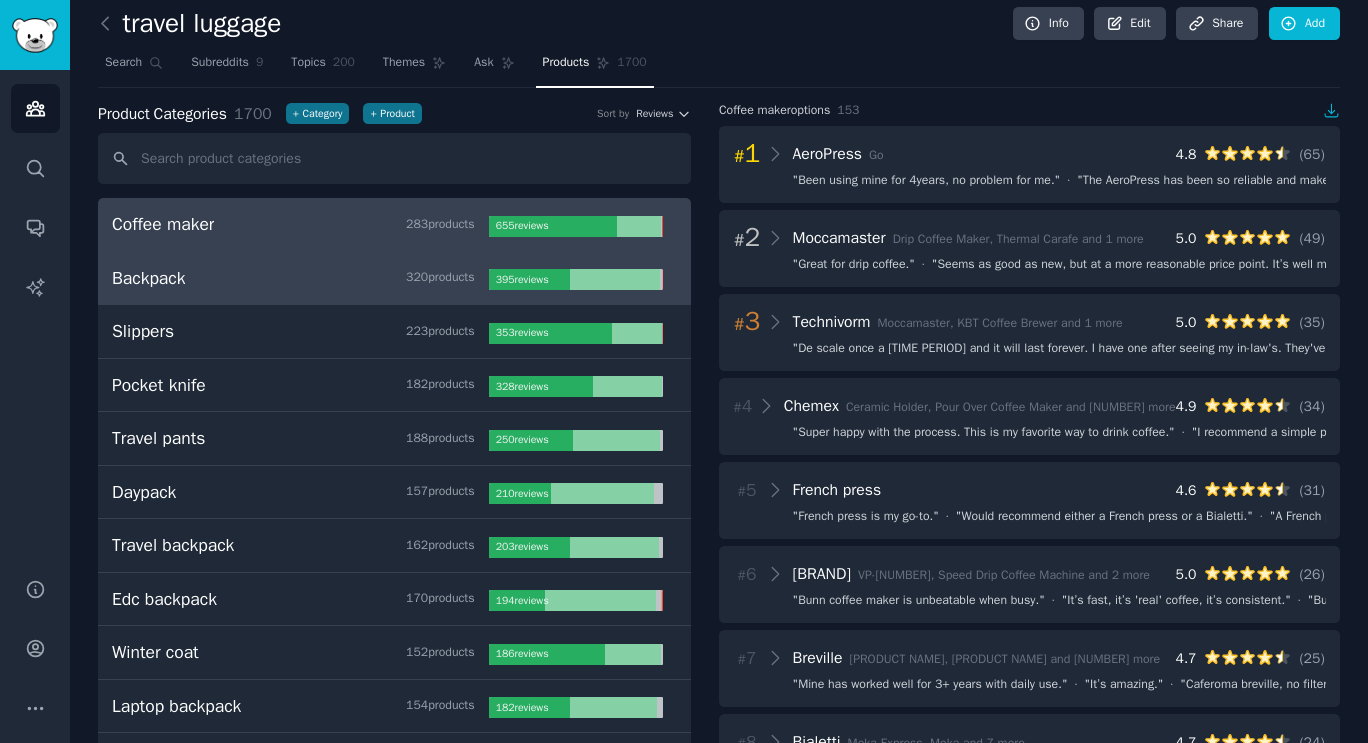 scroll, scrollTop: 0, scrollLeft: 0, axis: both 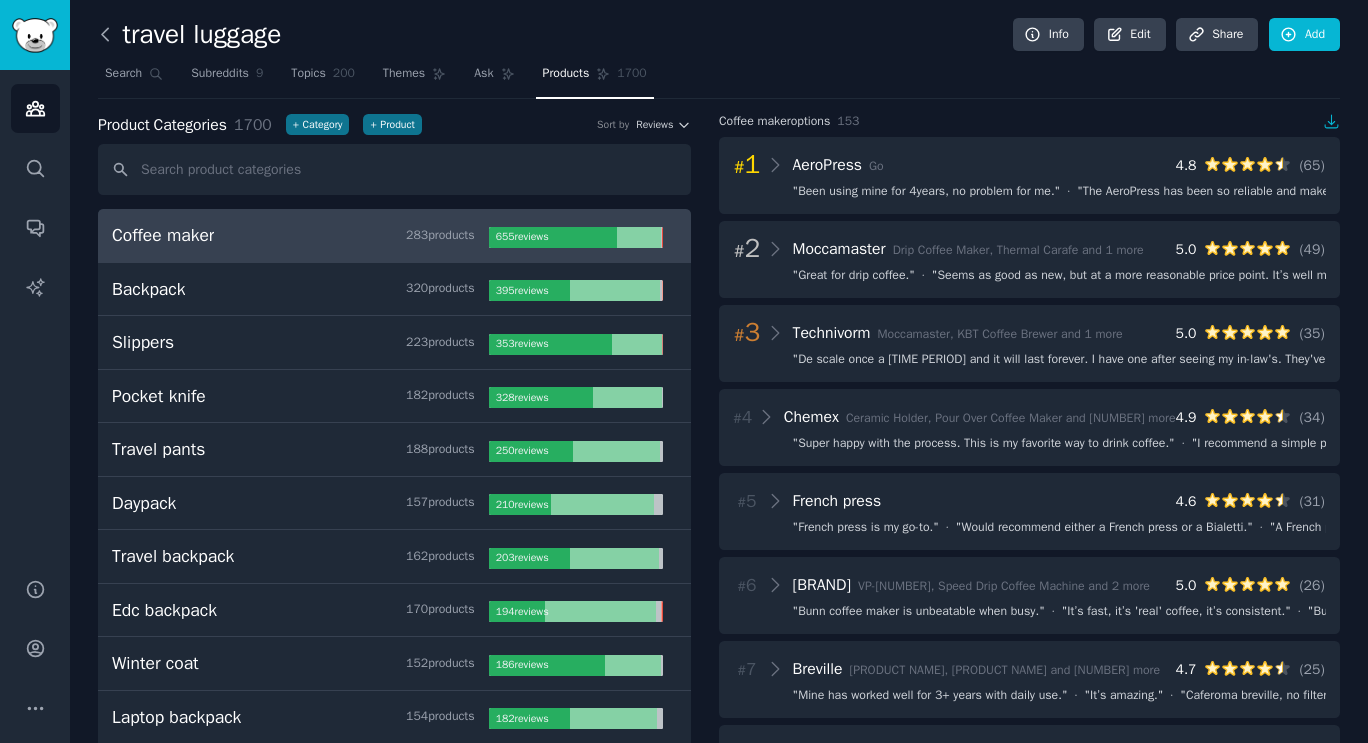 click 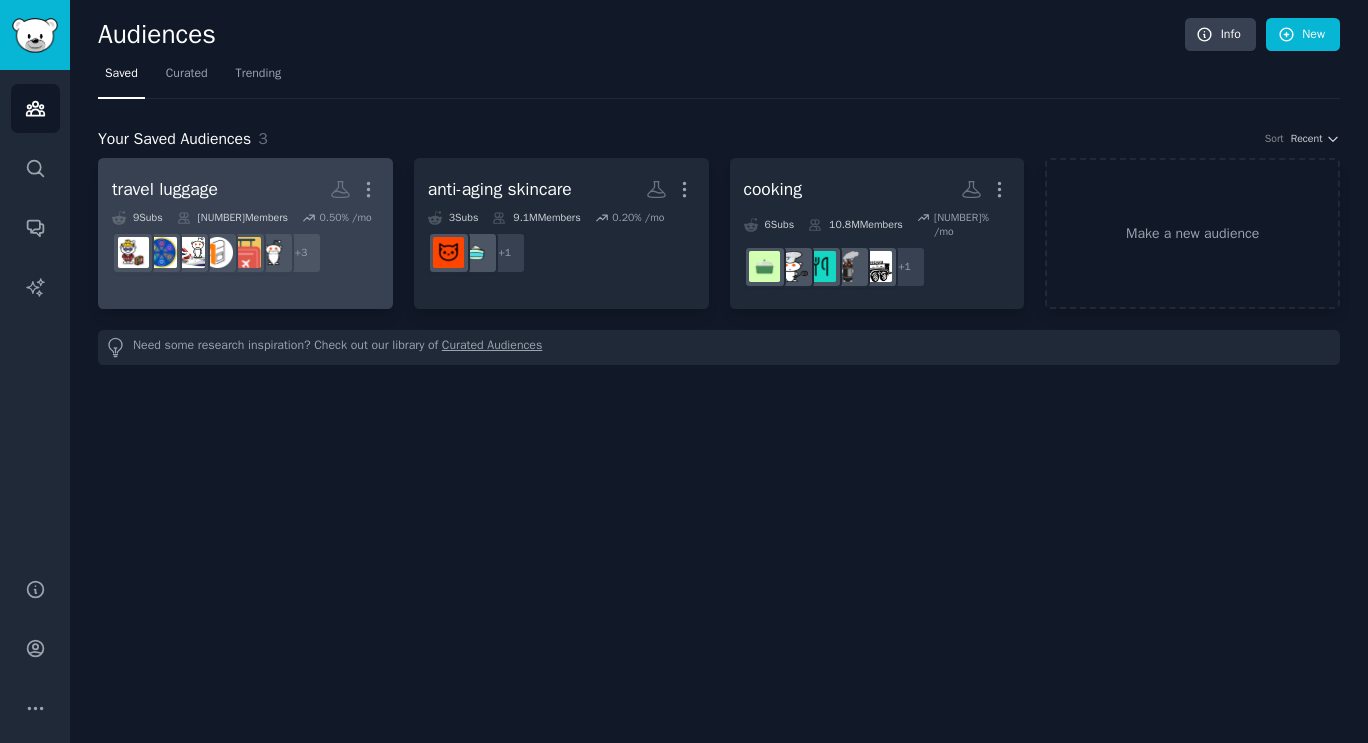 click on "travel luggage More" at bounding box center (245, 189) 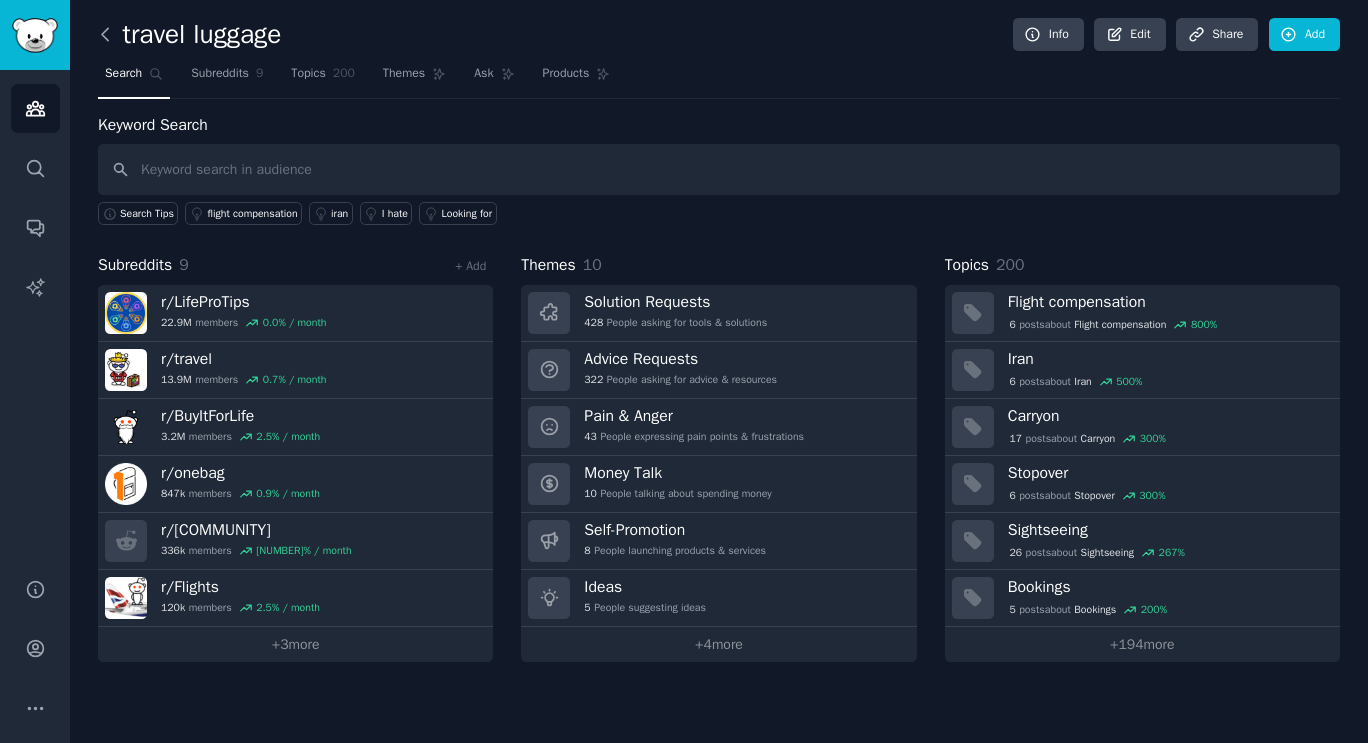 click 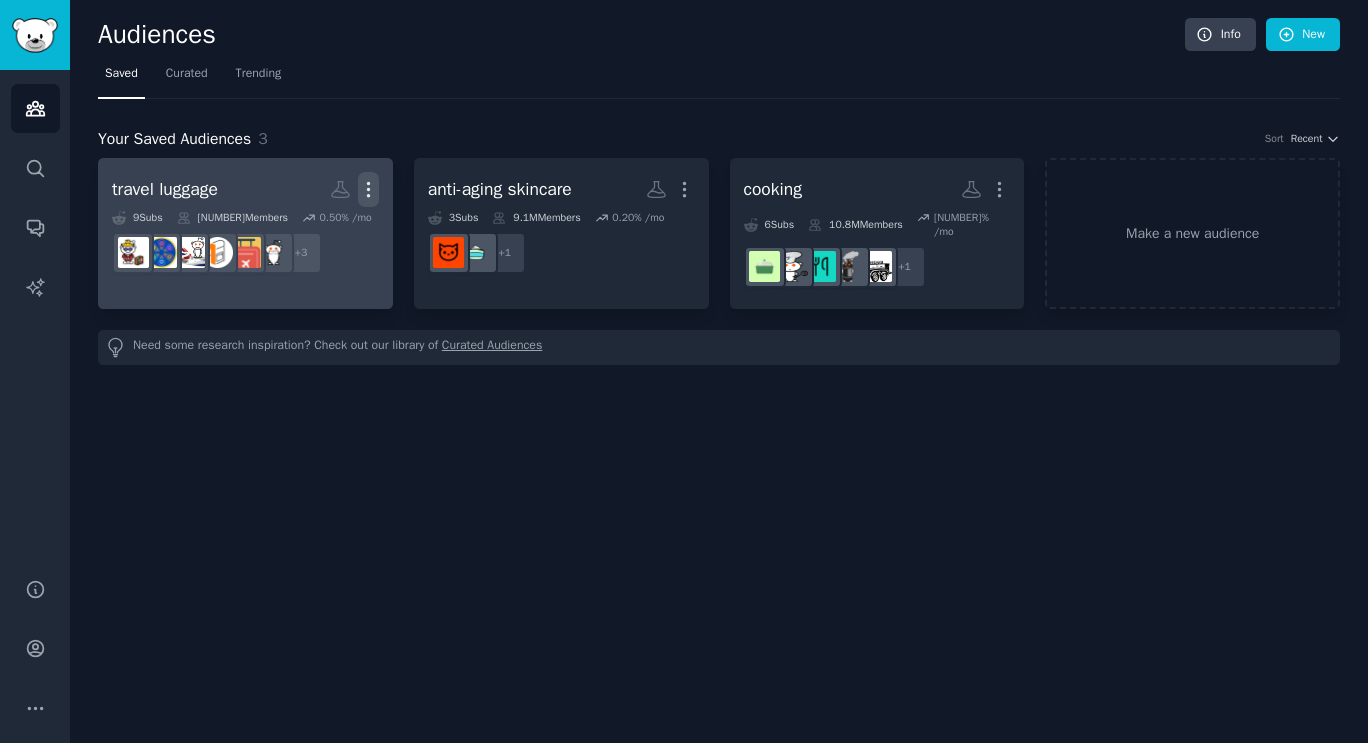 click 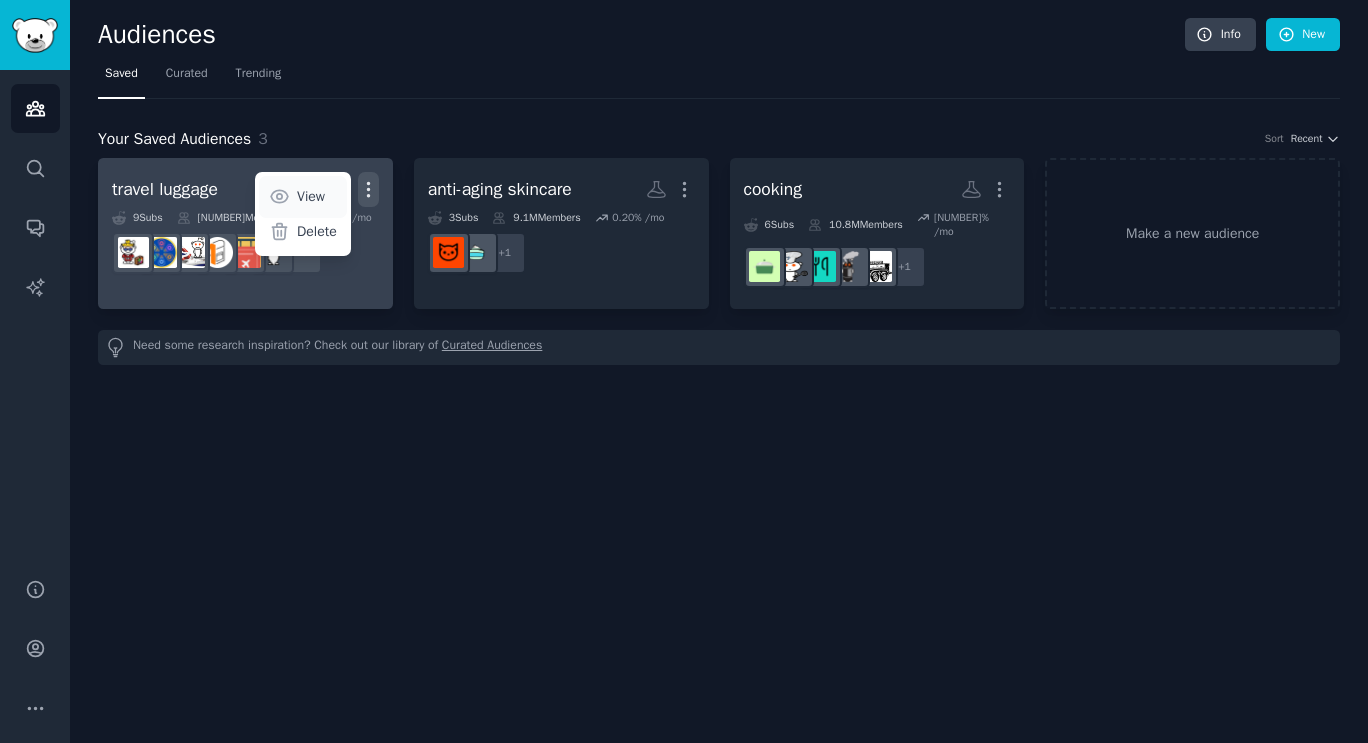 click on "View" at bounding box center [311, 196] 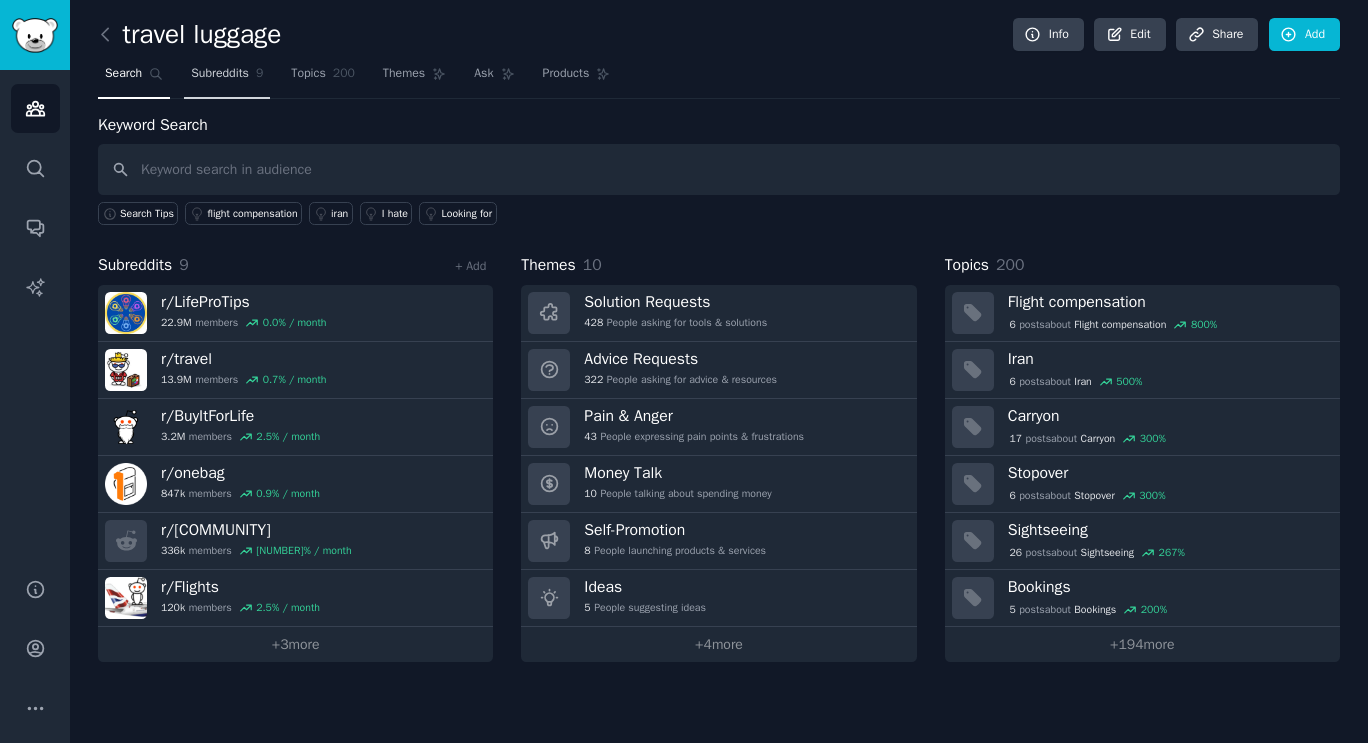 click on "Subreddits" at bounding box center (220, 74) 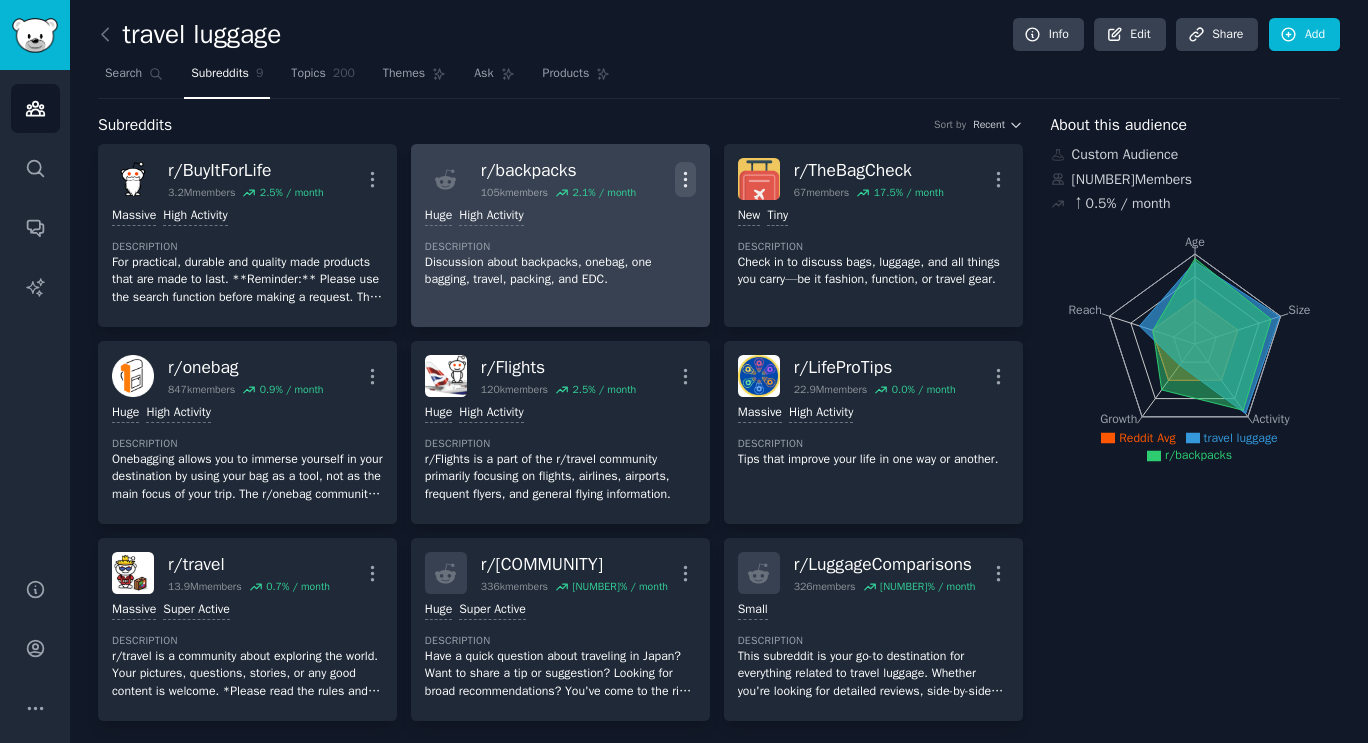 click 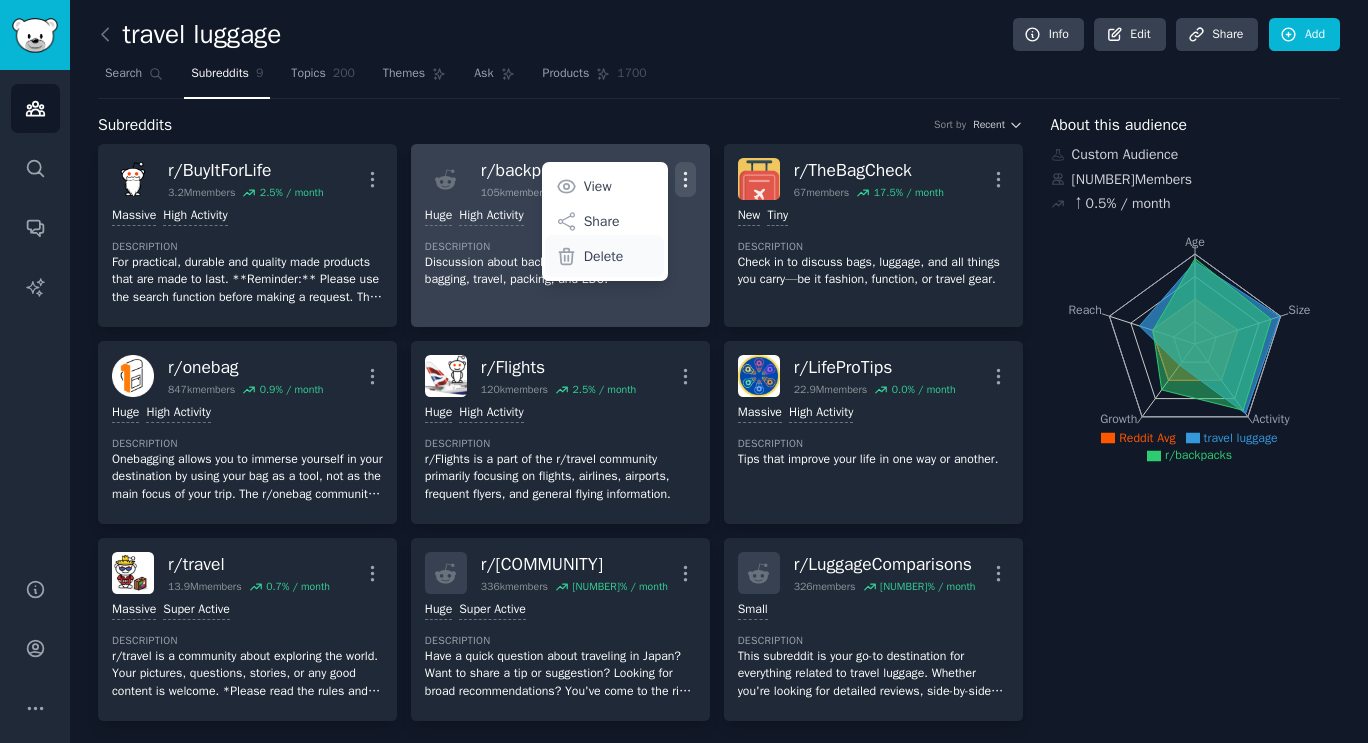 click on "Delete" at bounding box center (604, 256) 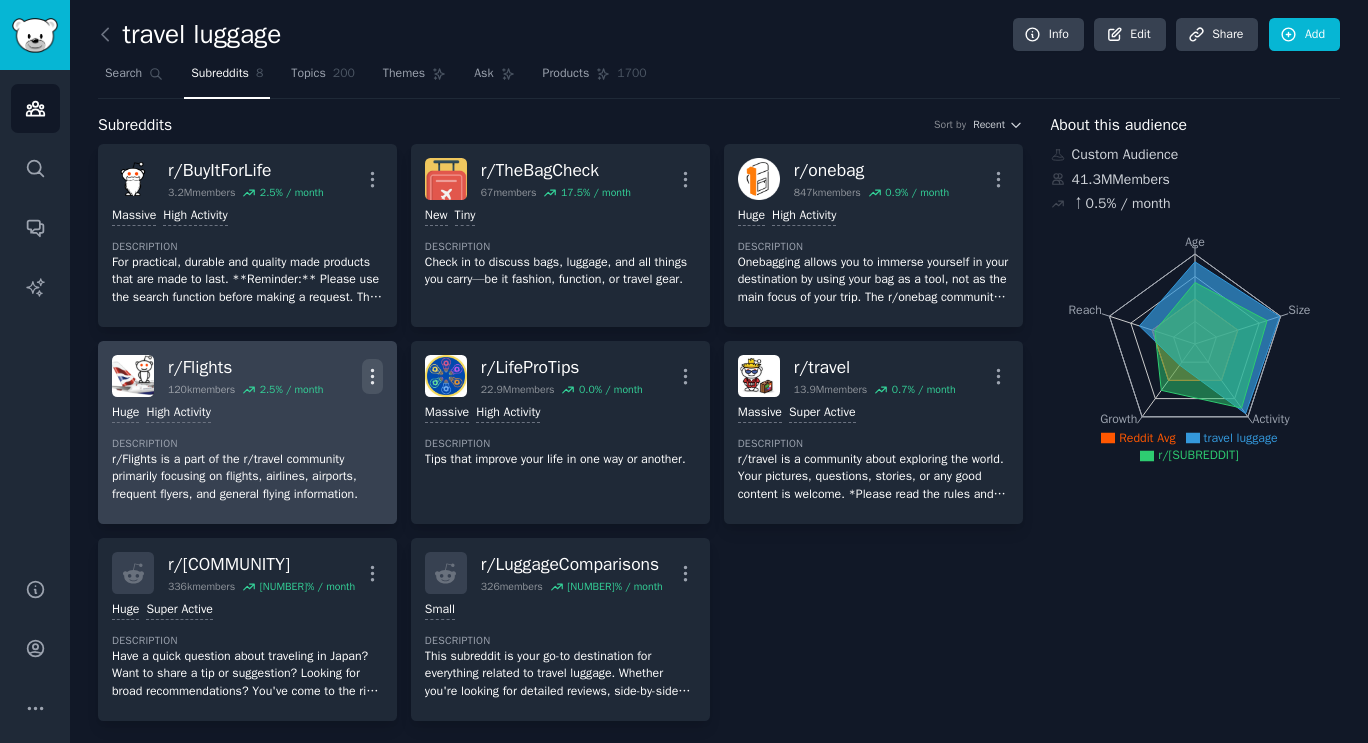 click 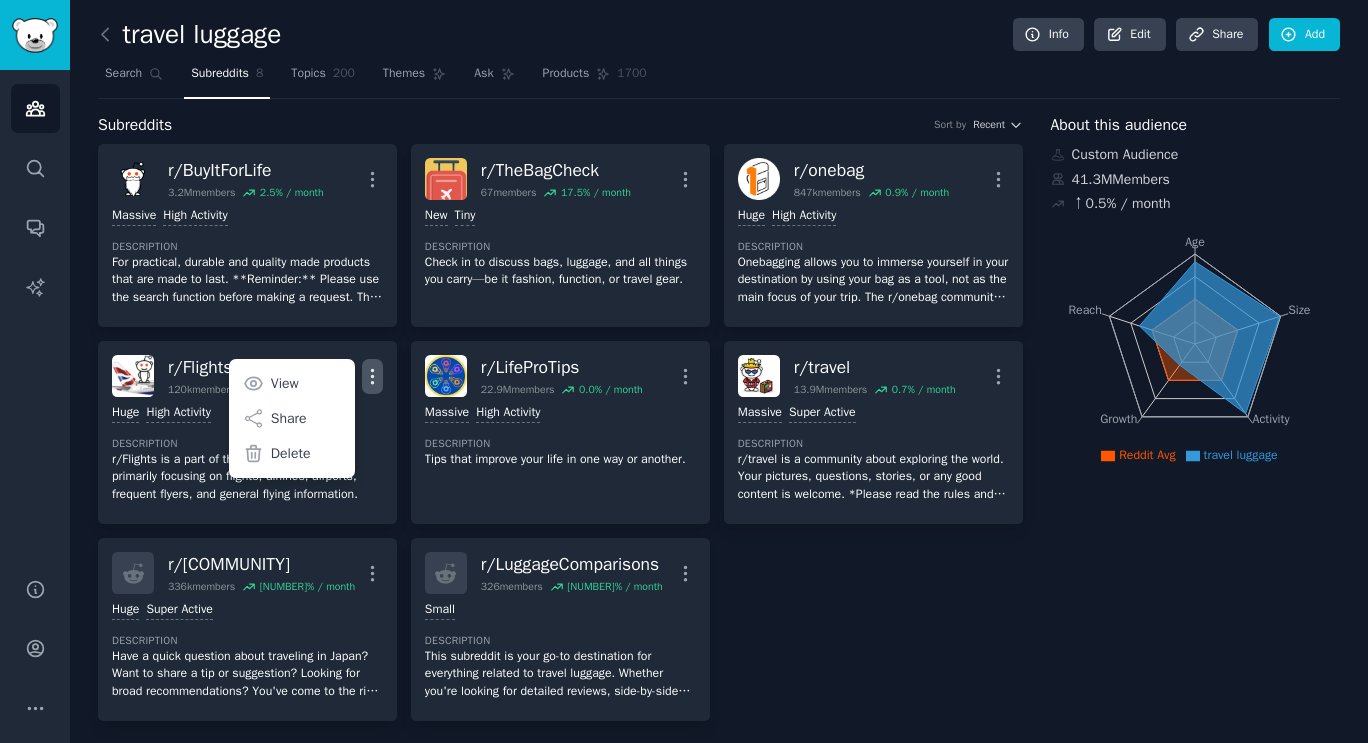 click on "r/ BuyItForLife 3.2M  members 2.5 % / month More Massive High Activity Description For practical, durable and quality products that are made to last.
**Reminder:** Please use the search function before making a request.
The Mission Statement: http://www.reddit.com/r/BuyItForLife/comments/jtjuz/bi4l_mission_statement_rules_etc/ r/ TheBagCheck 67  members 17.5 % / month More New Tiny Description Check in to discuss bags, luggage, and all things you carry—be it fashion, function, or travel gear. r/ onebag 847k  members 0.9 % / month More Huge High Activity Description Onebagging allows you to immerse yourself in your destination by using your bag as a tool, not as the main focus of your trip. The r/onebag community promotes urban travel with the philosophy of carrying less. By packing fewer items into a single bag, you simplify your travel experience and prioritize exploration over logistics. r/ Flights 120k  members 2.5 % / month More View Share Delete Huge High Activity Description r/ LifeProTips" at bounding box center (560, 432) 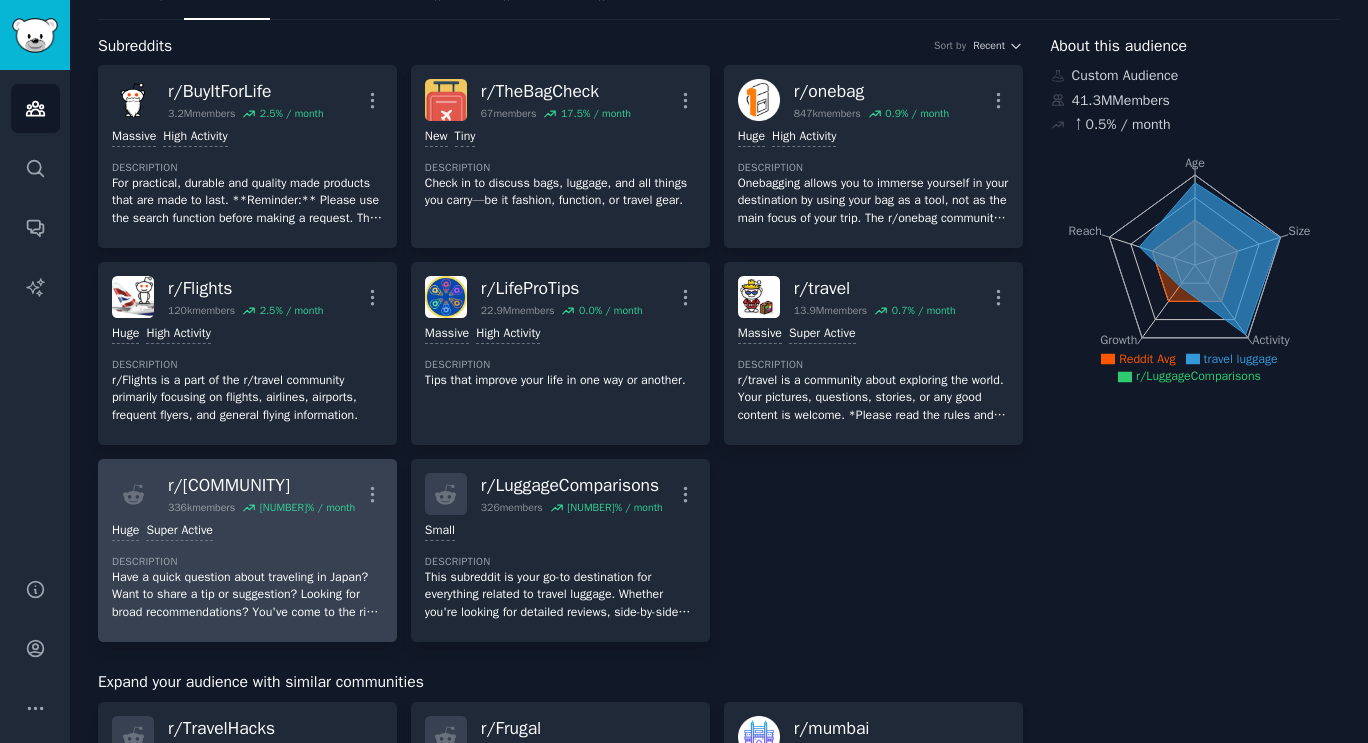 scroll, scrollTop: 100, scrollLeft: 0, axis: vertical 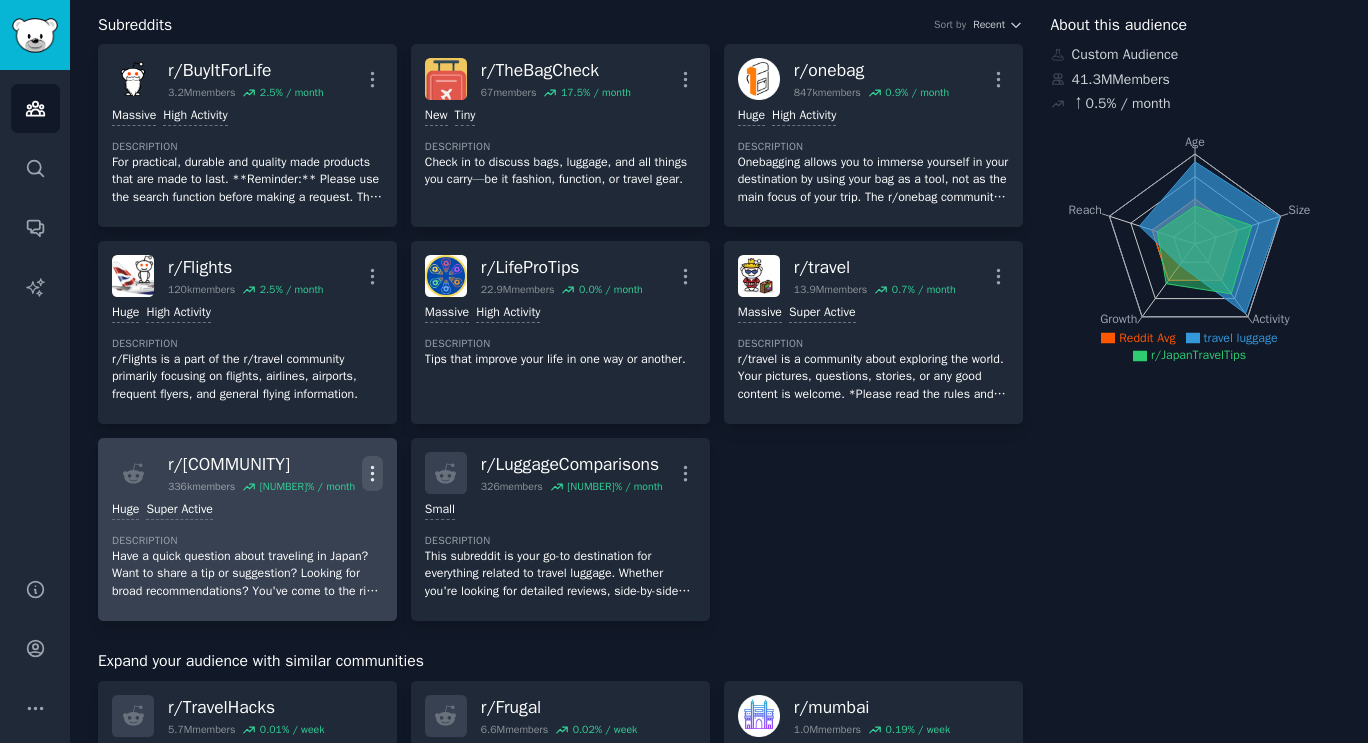 click 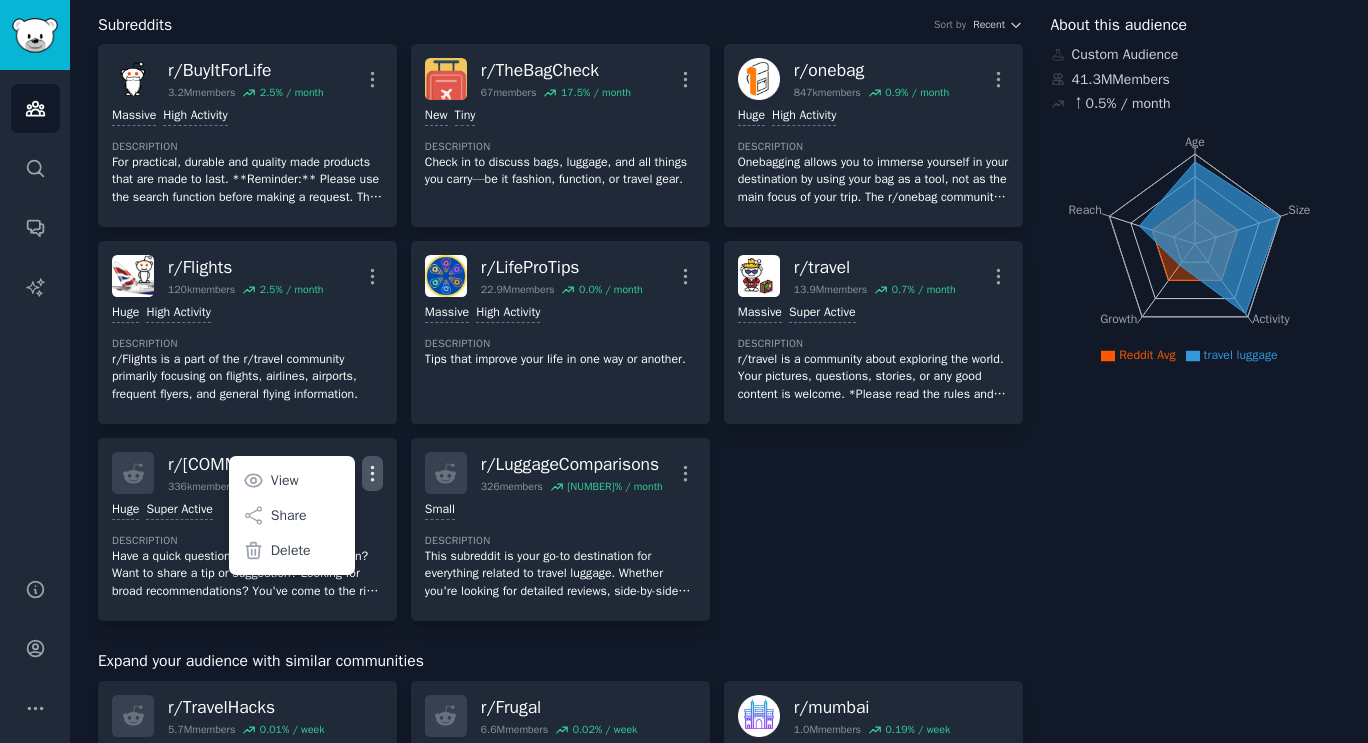 click on "r/ BuyItForLife 3.2M  members 2.5 % / month More Massive High Activity Description For practical, durable and quality made products that are made to last.
**Reminder:** Please use the search function before making a request.
The Mission Statement: http://www.reddit.com/r/BuyItForLife/comments/jtjuz/bi4l_mission_statement_rules_etc/ r/ TheBagCheck 67  members 17.5 % / month More New Tiny Description Check in to discuss bags, luggage, and all things you carry—be it fashion, function, or travel gear. r/ onebag 847k  members 0.9 % / month More Huge High Activity Description Onebagging allows you to immerse yourself in your destination by using your bag as a tool, not as the main focus of your trip. The r/onebag community promotes urban travel with the philosophy of carrying less. By packing fewer items into a single bag, you simplify your travel experience and prioritize exploration over logistics. r/ Flights 120k  members 2.5 % / month More Huge High Activity Description r/ LifeProTips 22.9M  members r/" at bounding box center (560, 332) 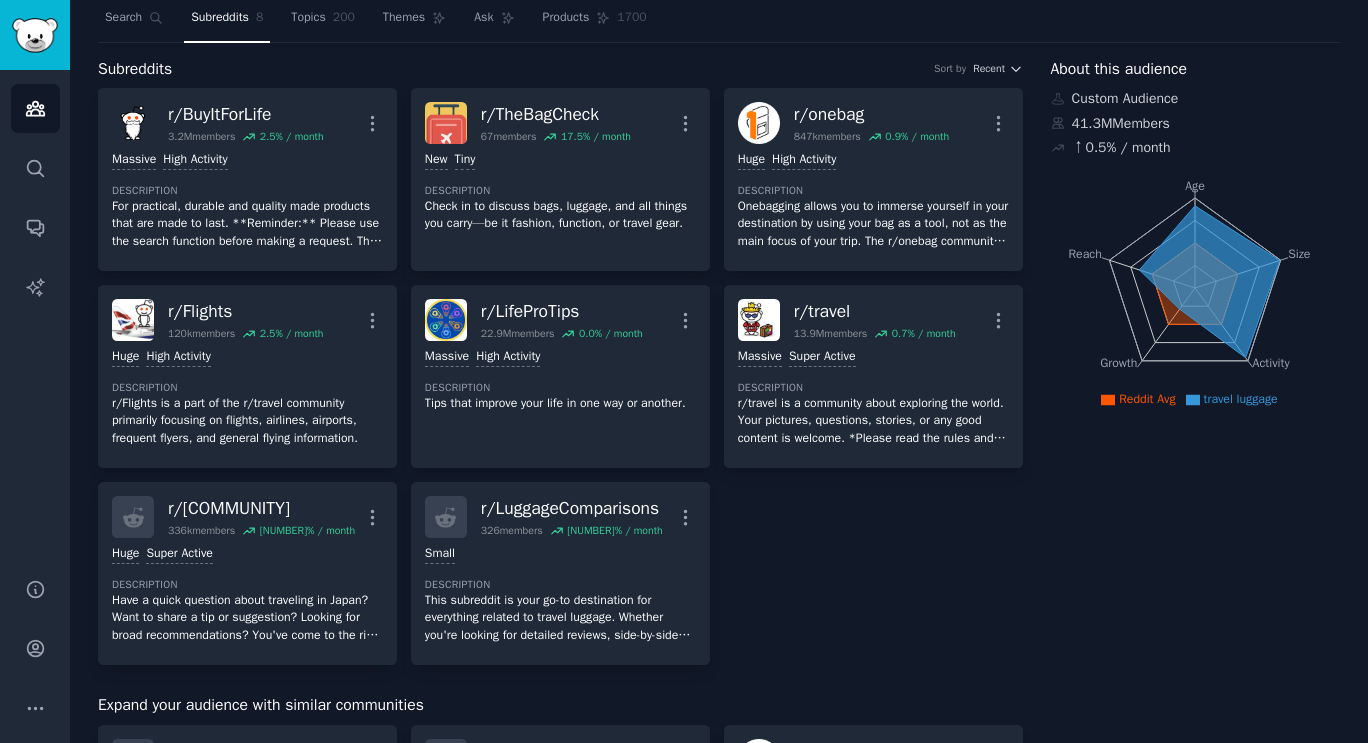 scroll, scrollTop: 0, scrollLeft: 0, axis: both 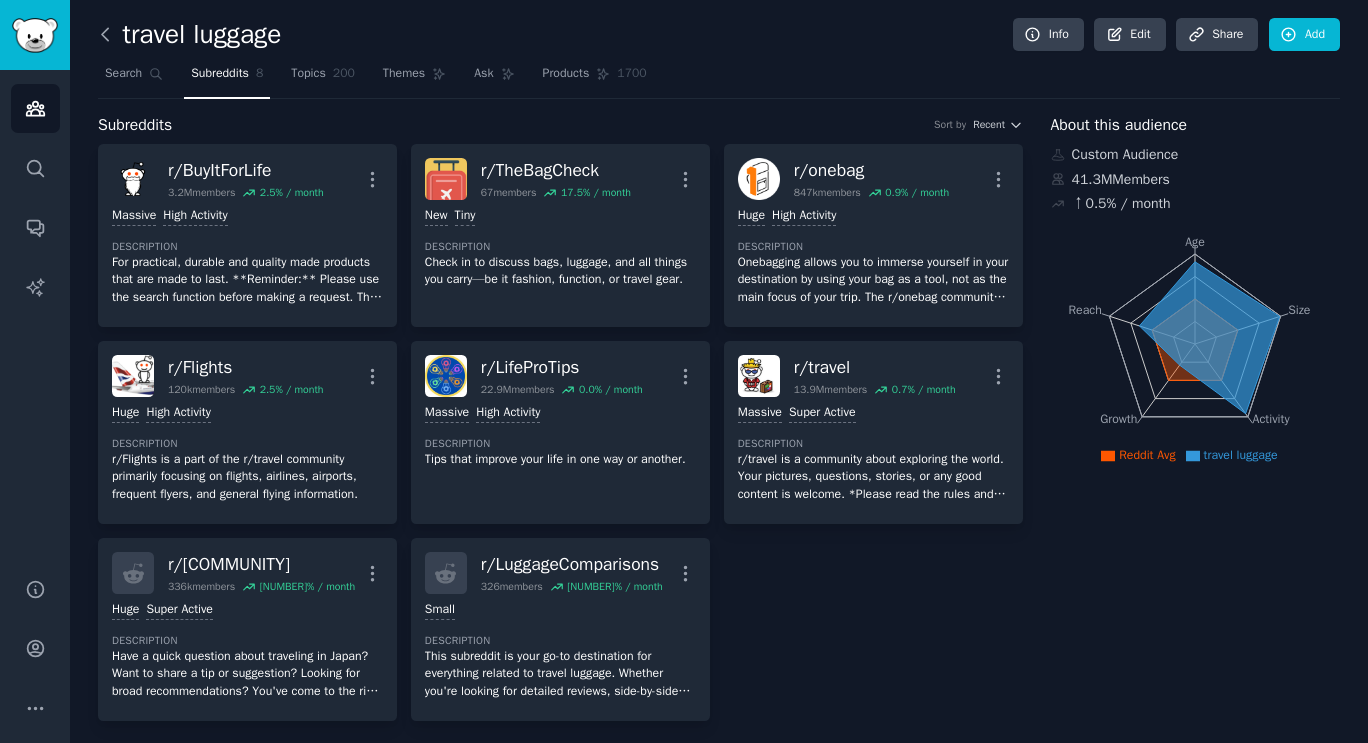 click 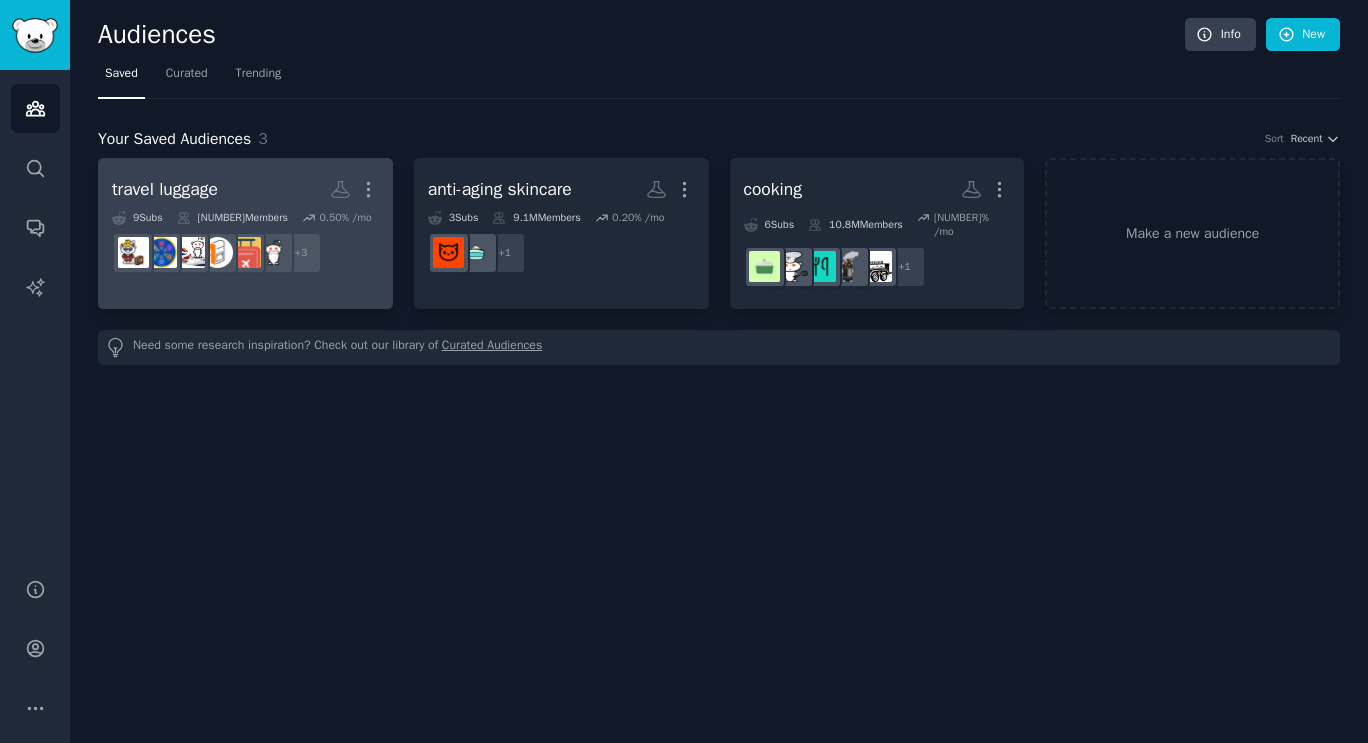 click on "travel luggage More" at bounding box center [245, 189] 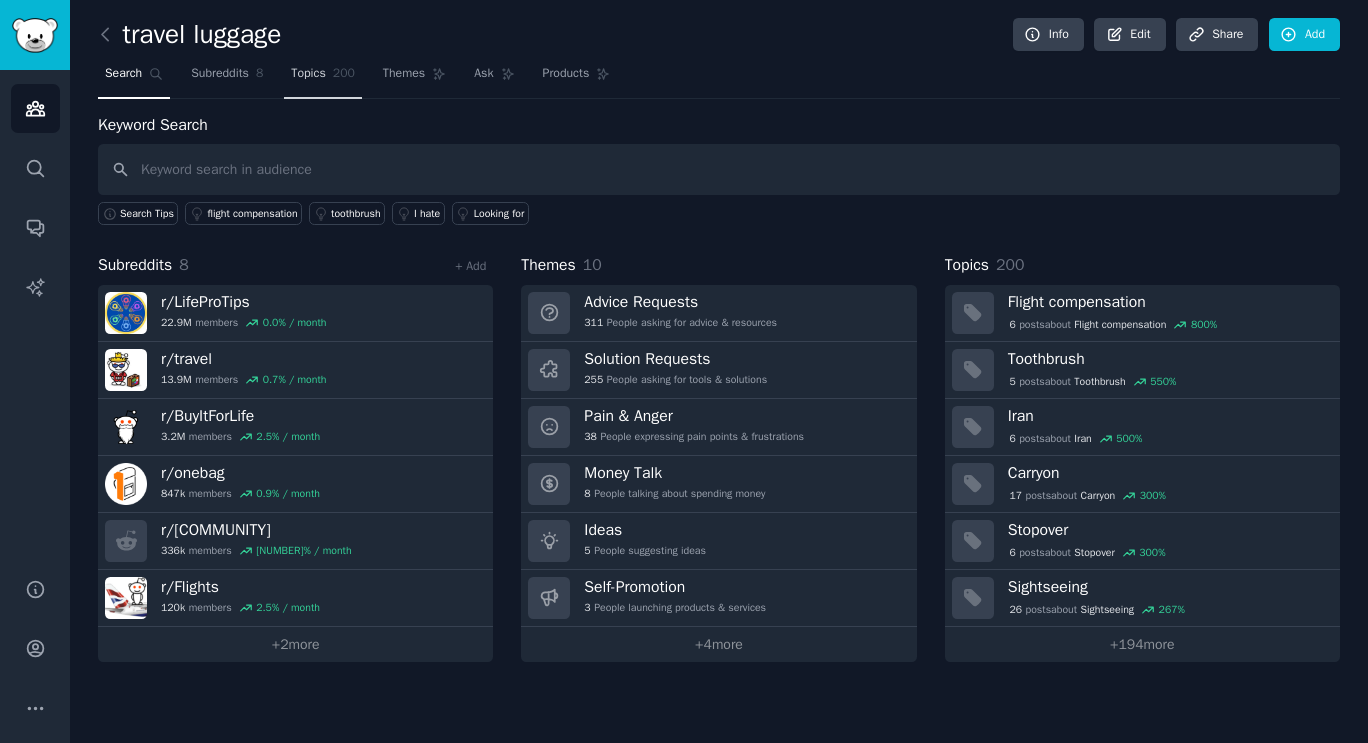 click on "Topics 200" at bounding box center (323, 78) 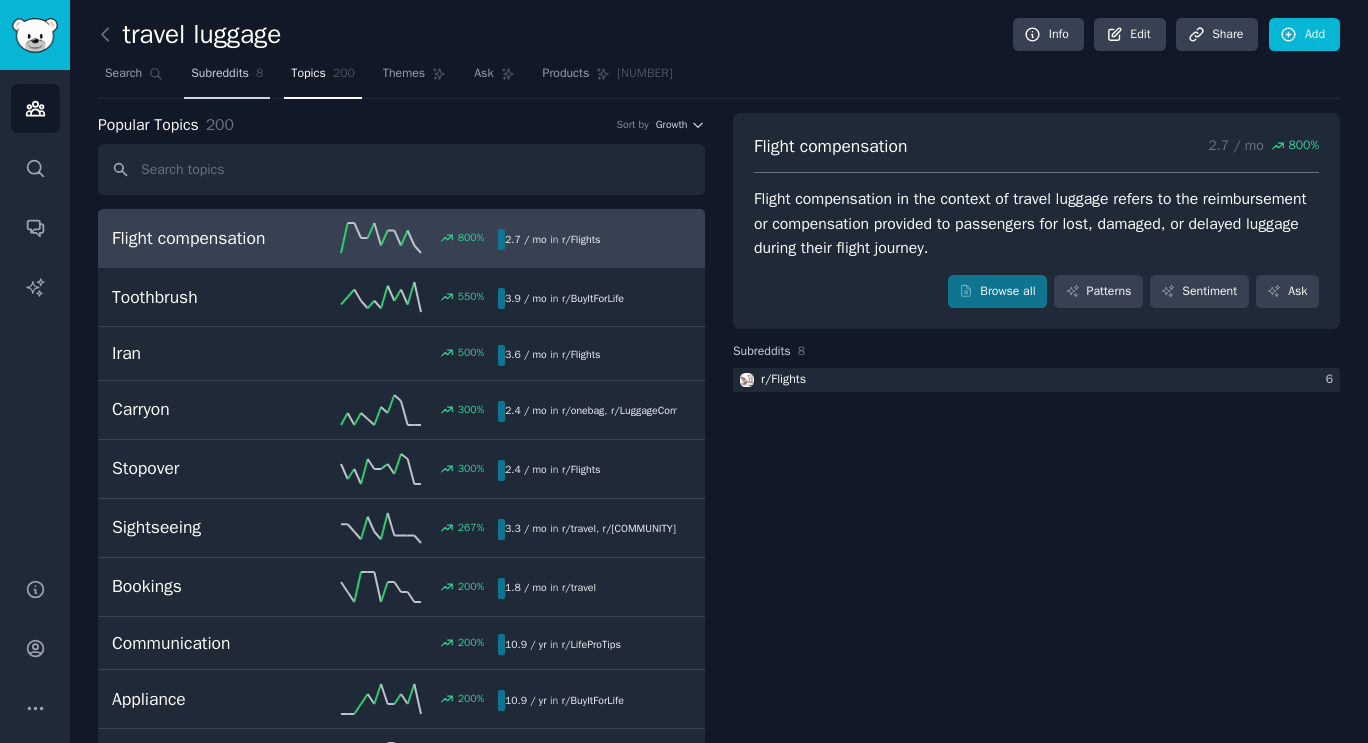 click on "Subreddits" at bounding box center (220, 74) 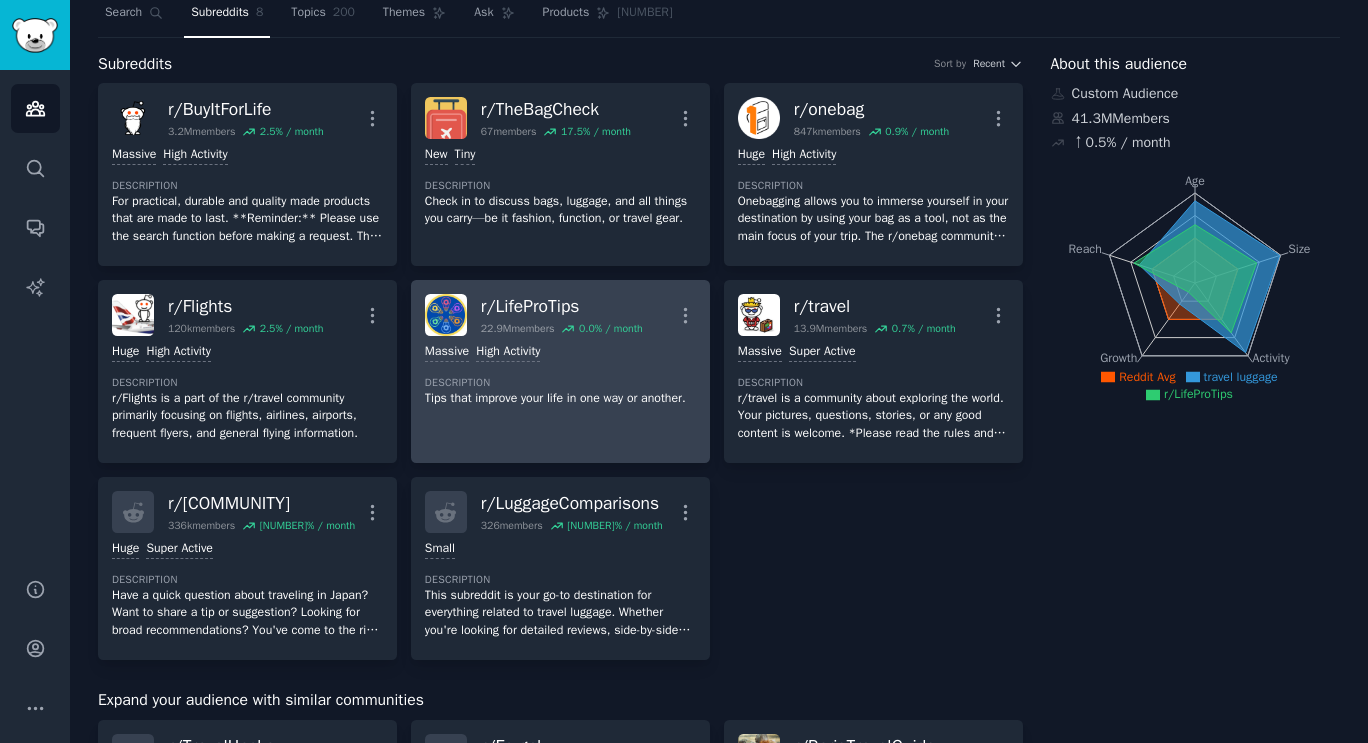 scroll, scrollTop: 100, scrollLeft: 0, axis: vertical 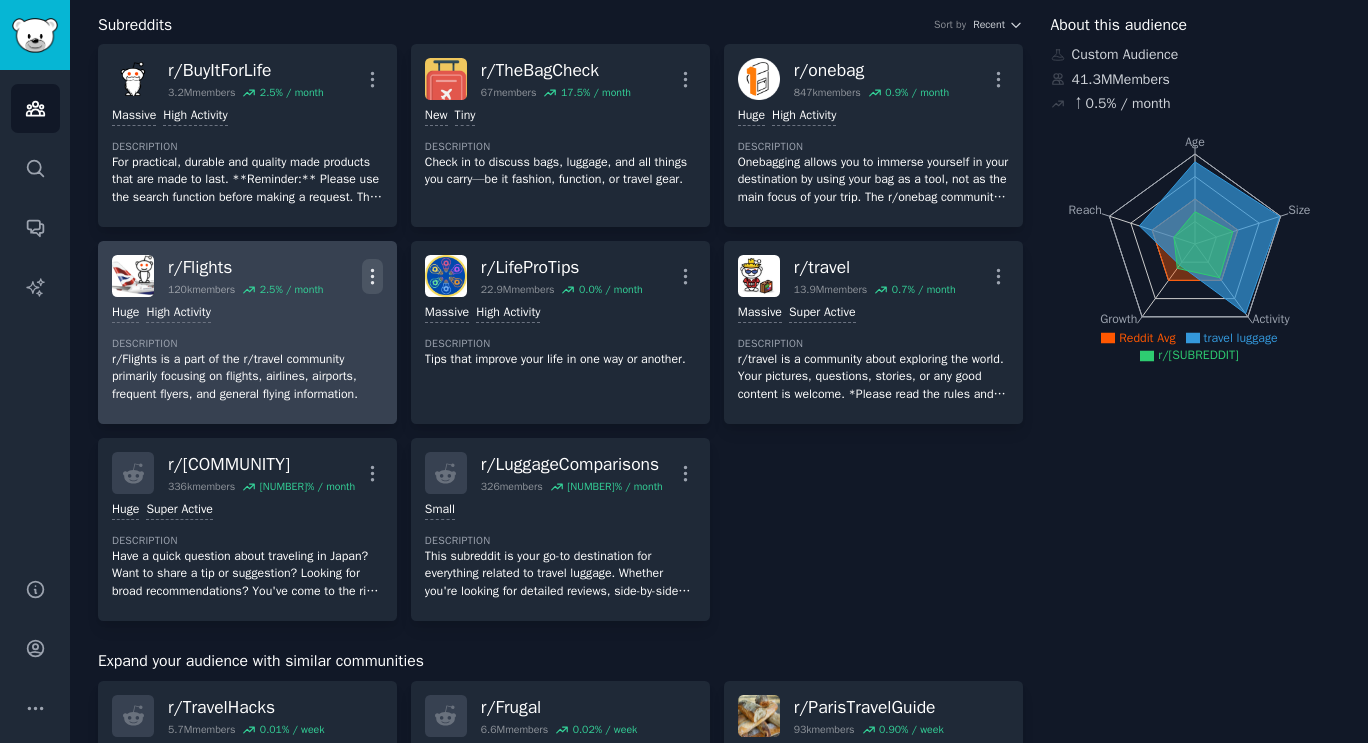 click 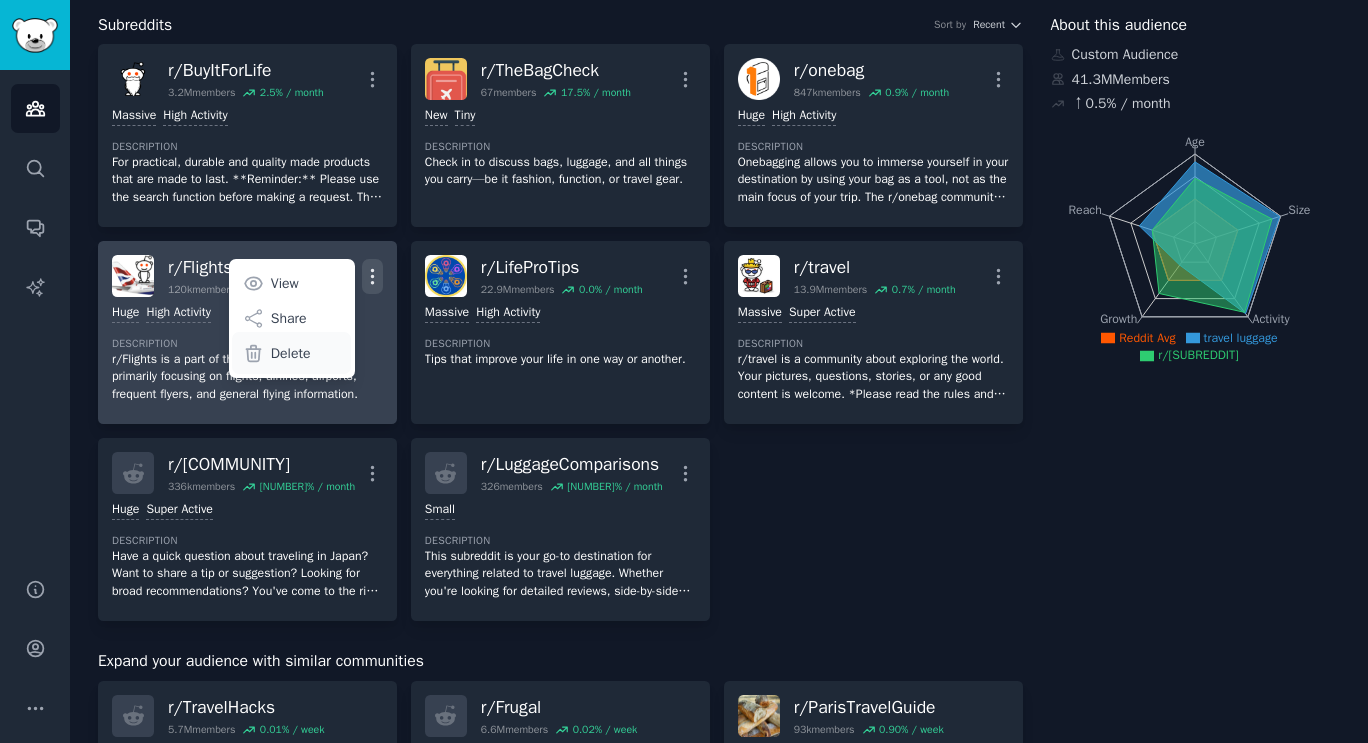 click on "Delete" at bounding box center (291, 353) 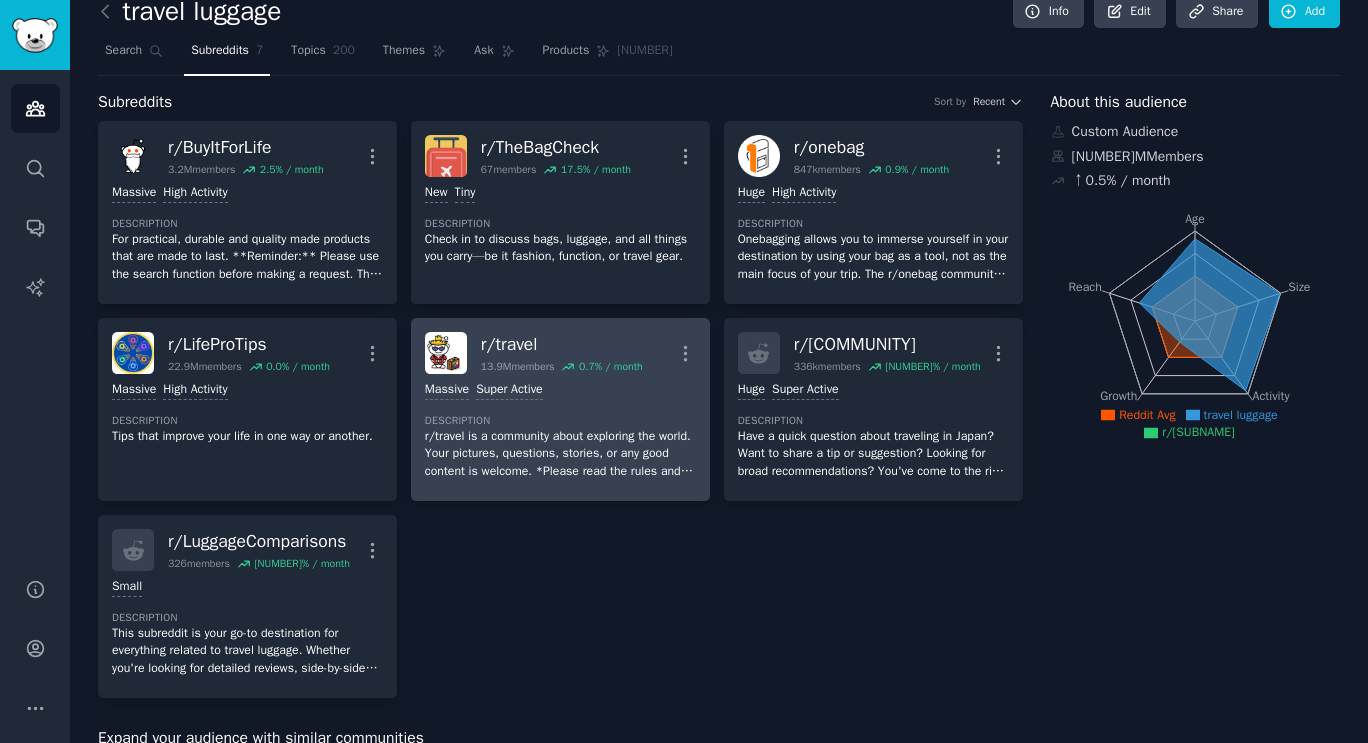 scroll, scrollTop: 0, scrollLeft: 0, axis: both 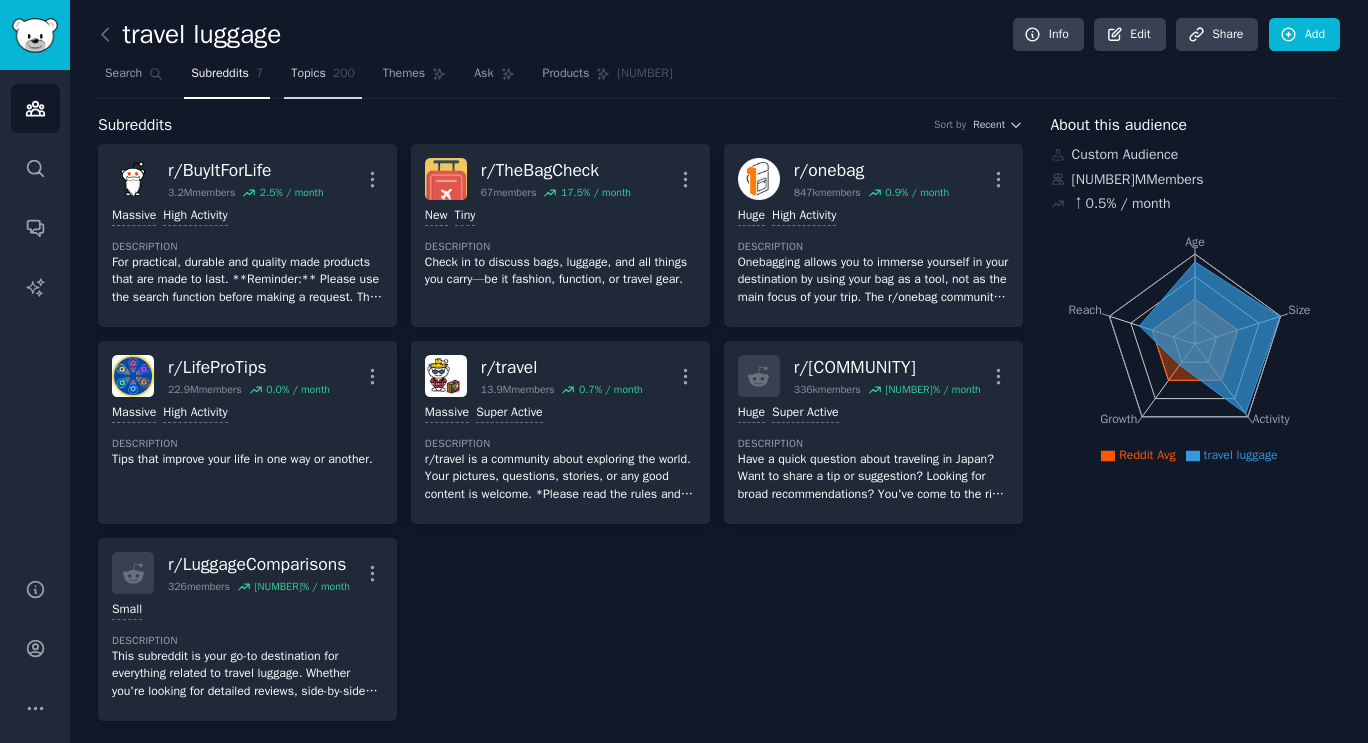click on "Topics" at bounding box center [308, 74] 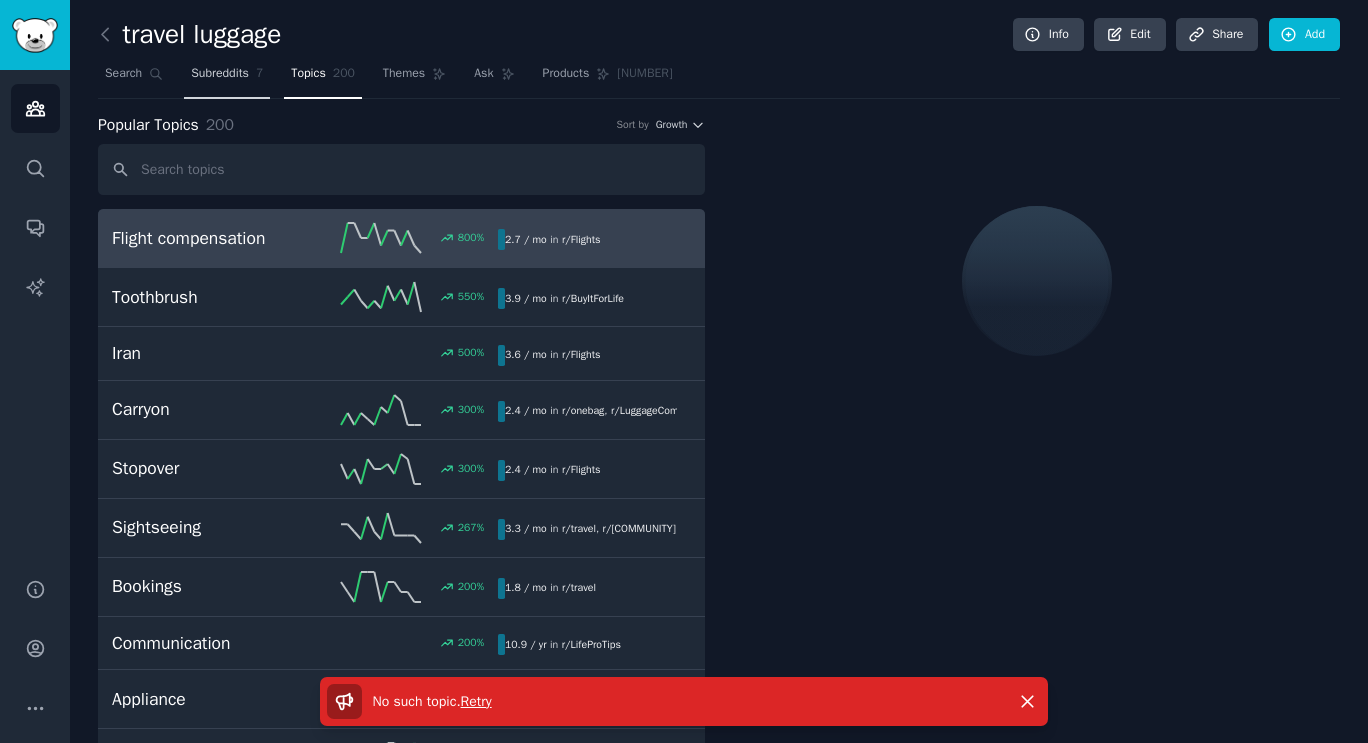 click on "Subreddits" at bounding box center (220, 74) 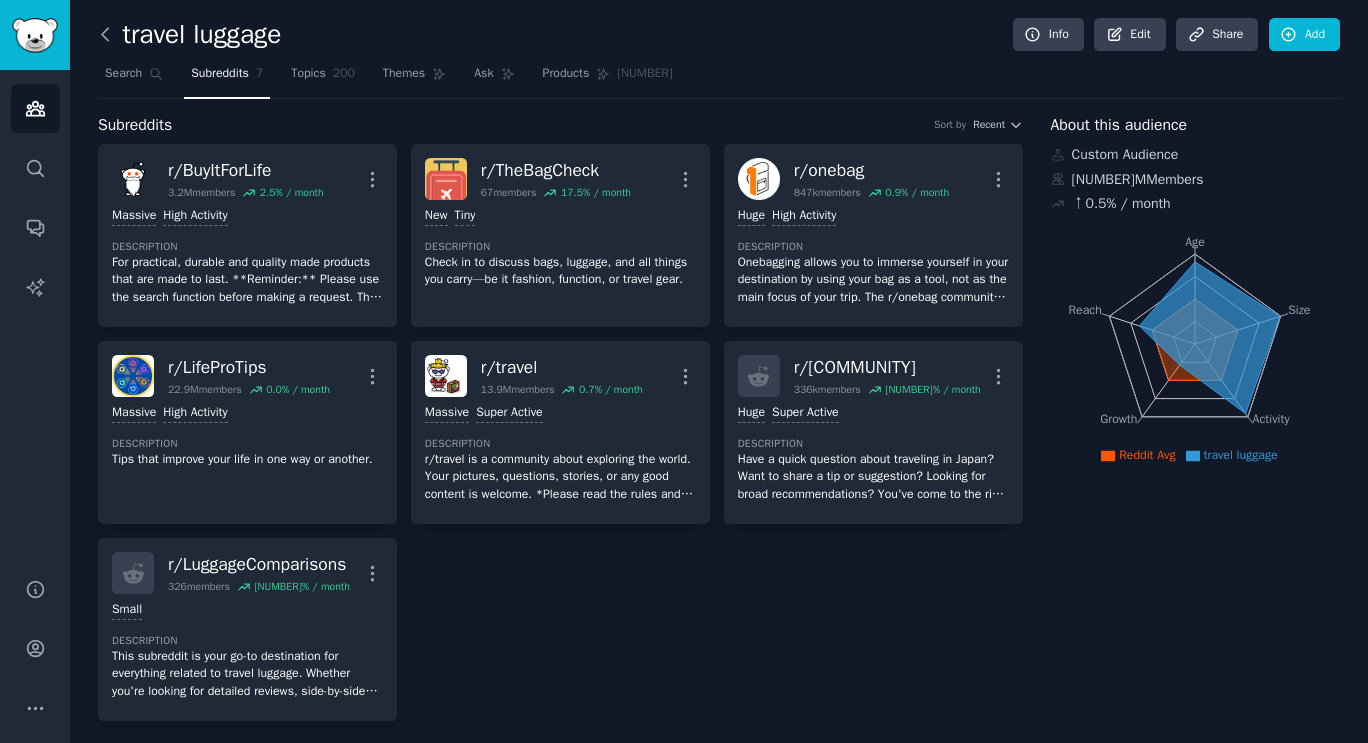 click 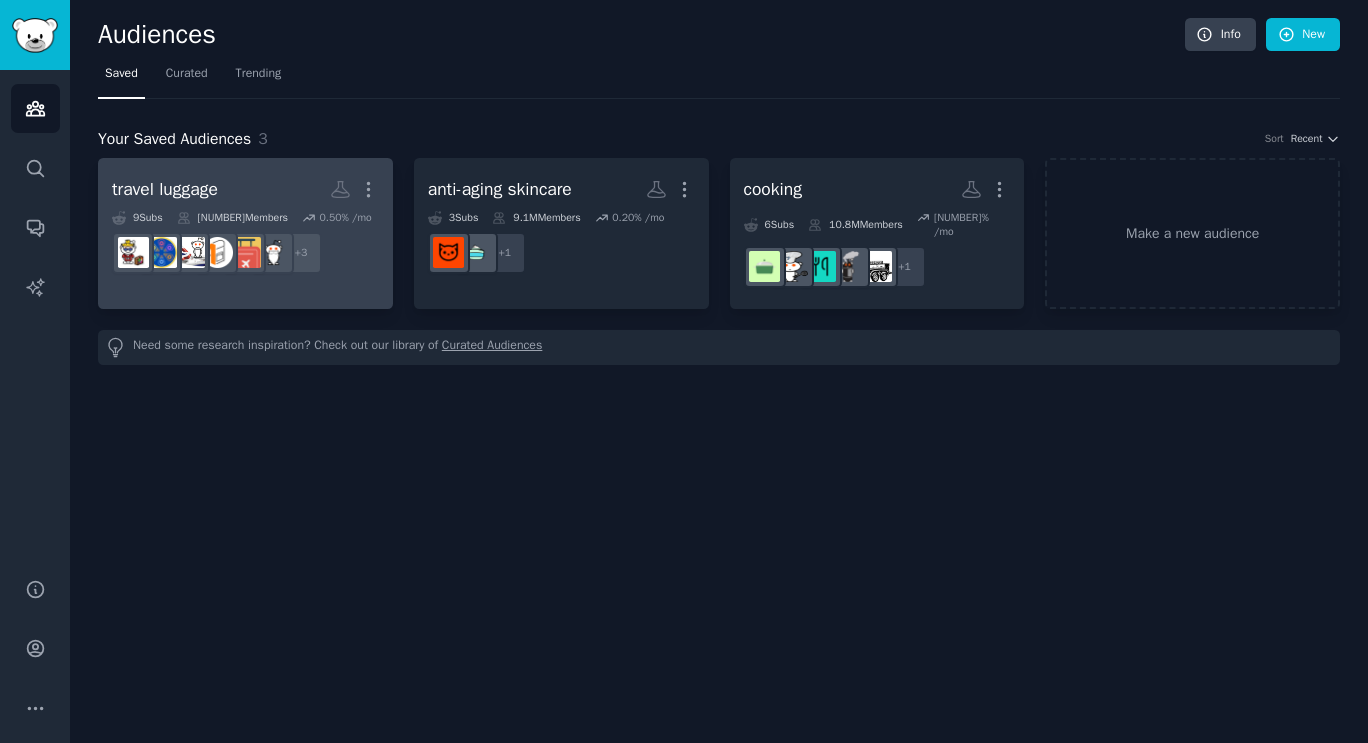 click on "travel luggage More" at bounding box center (245, 189) 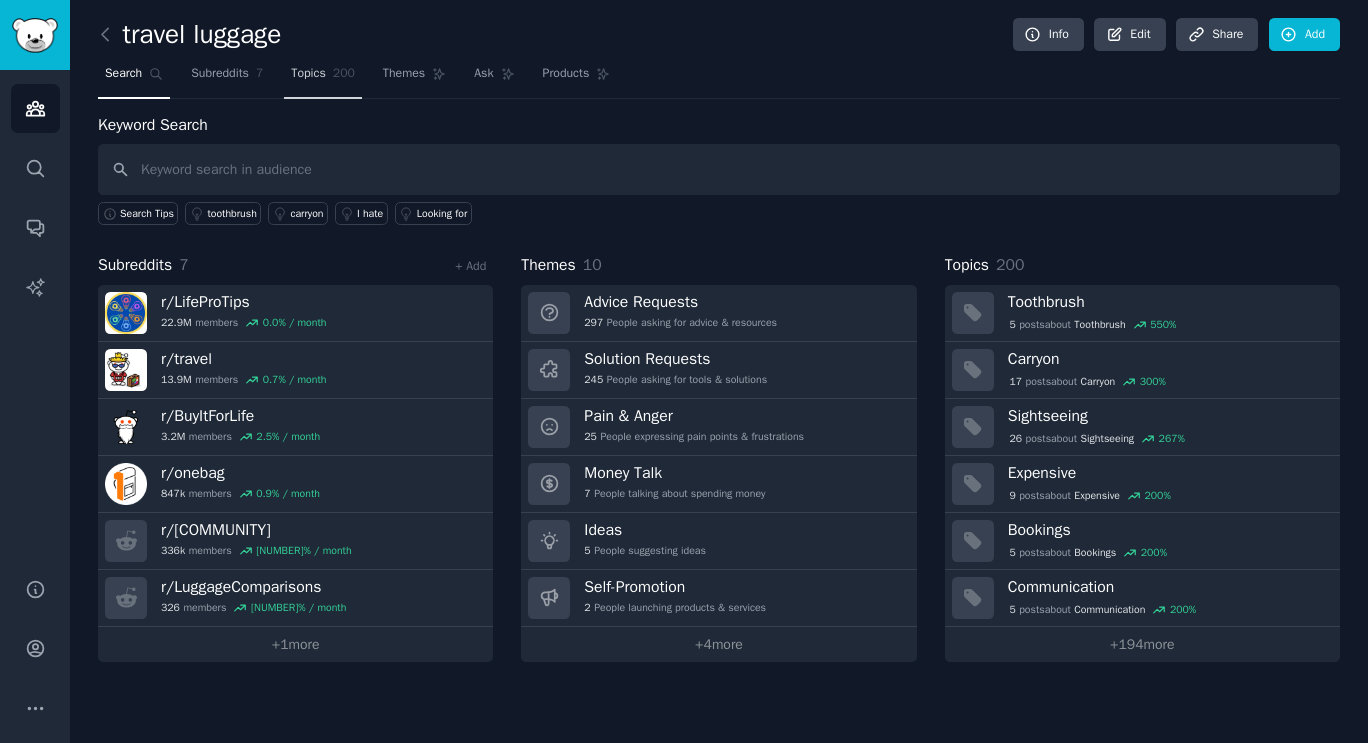 click on "Topics" at bounding box center (308, 74) 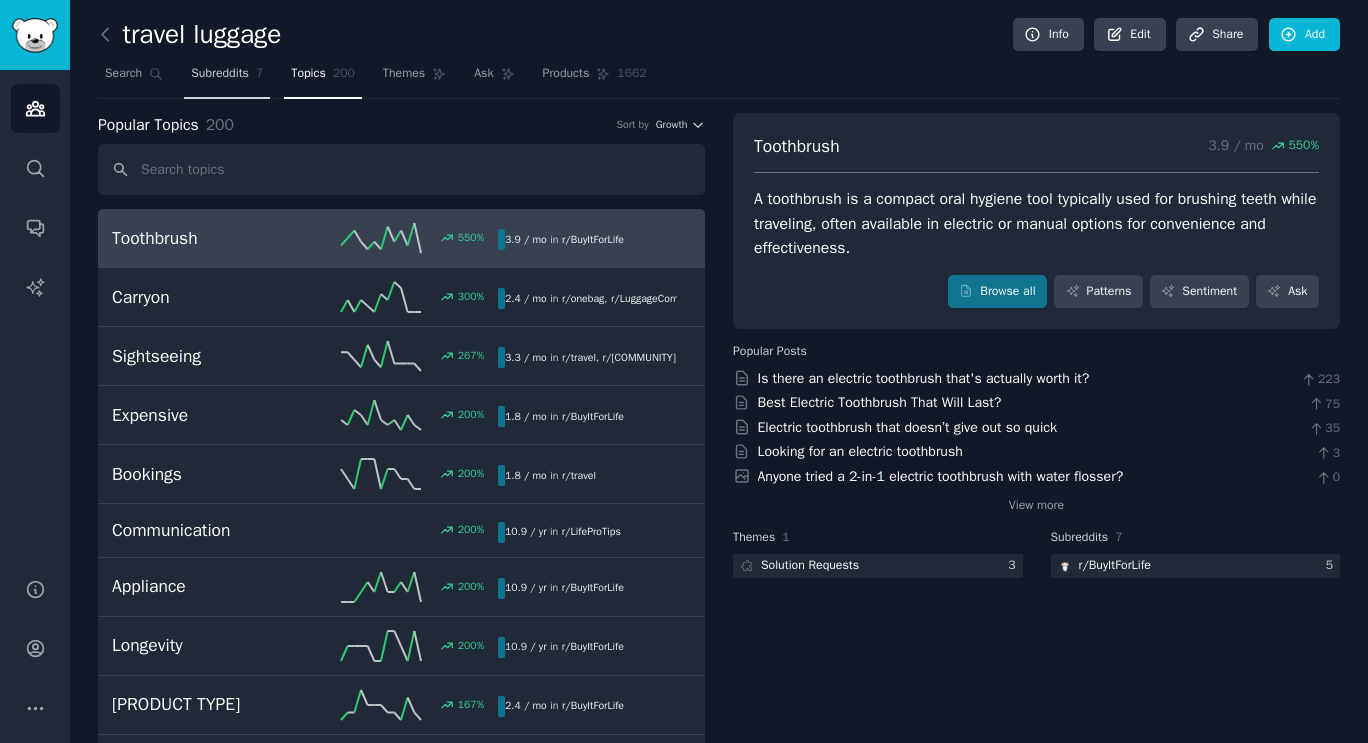 click on "Subreddits" at bounding box center [220, 74] 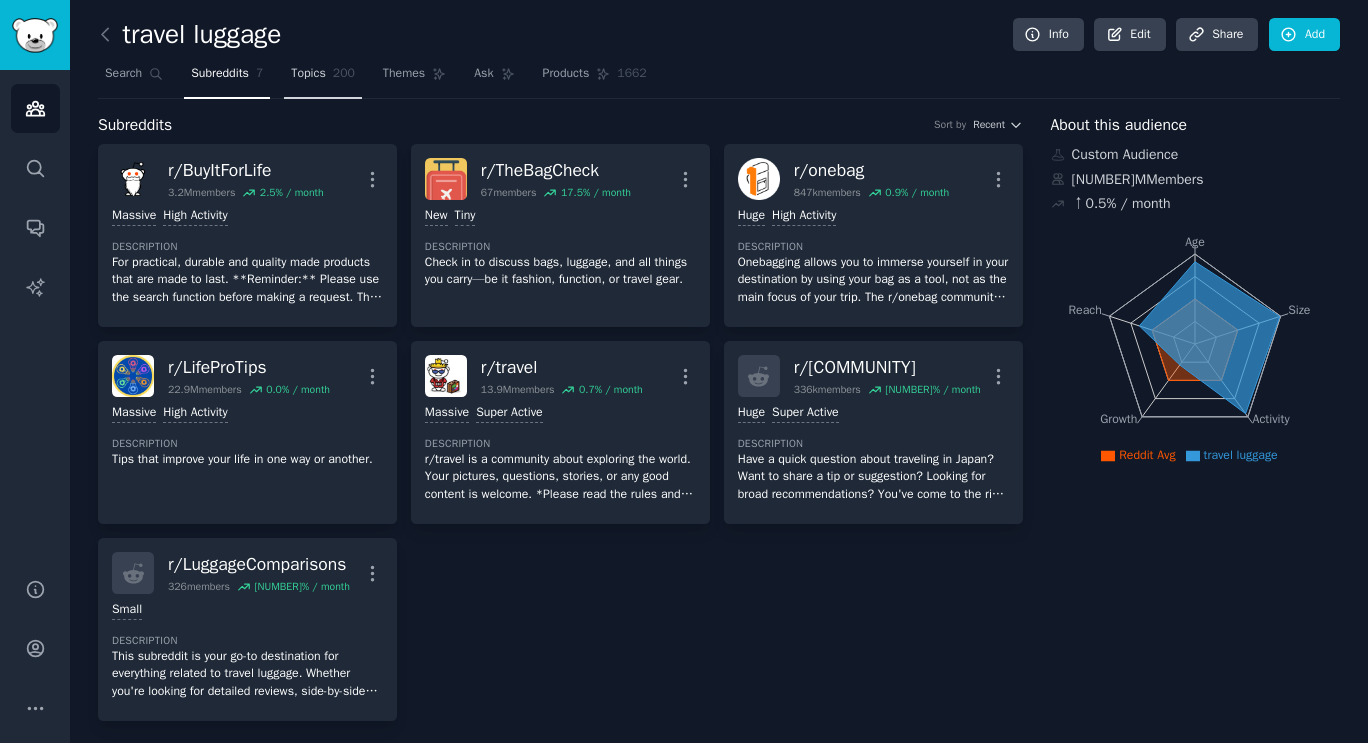 click on "Topics" at bounding box center [308, 74] 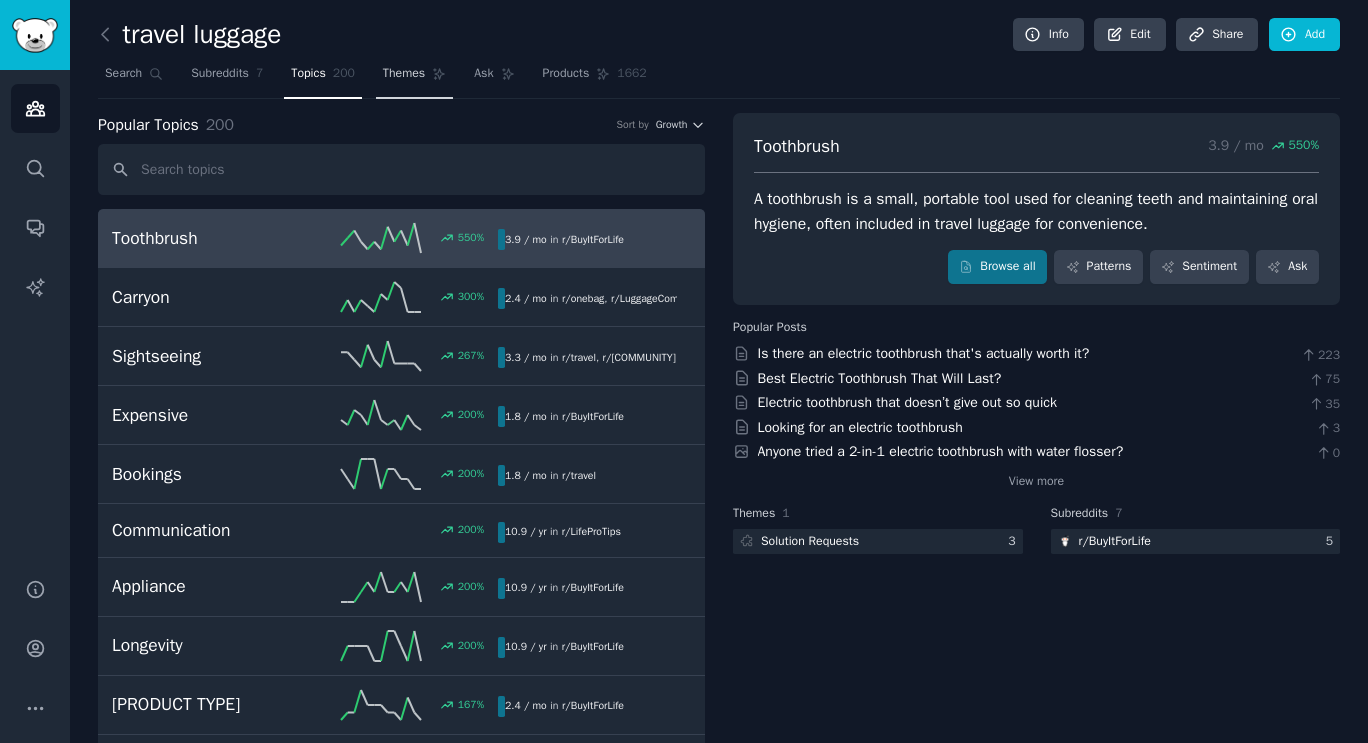 click on "Themes" at bounding box center [404, 74] 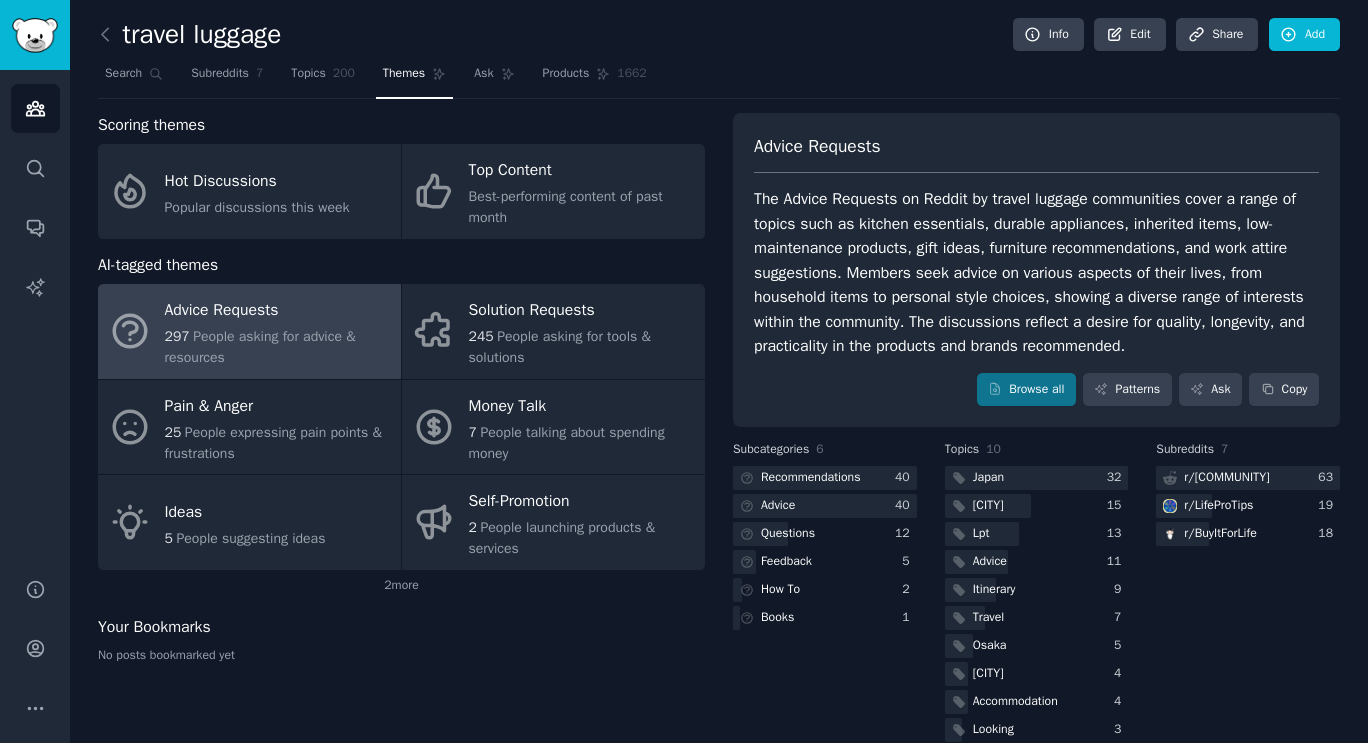 click on "[NUMBER] People asking for advice & resources" at bounding box center [278, 347] 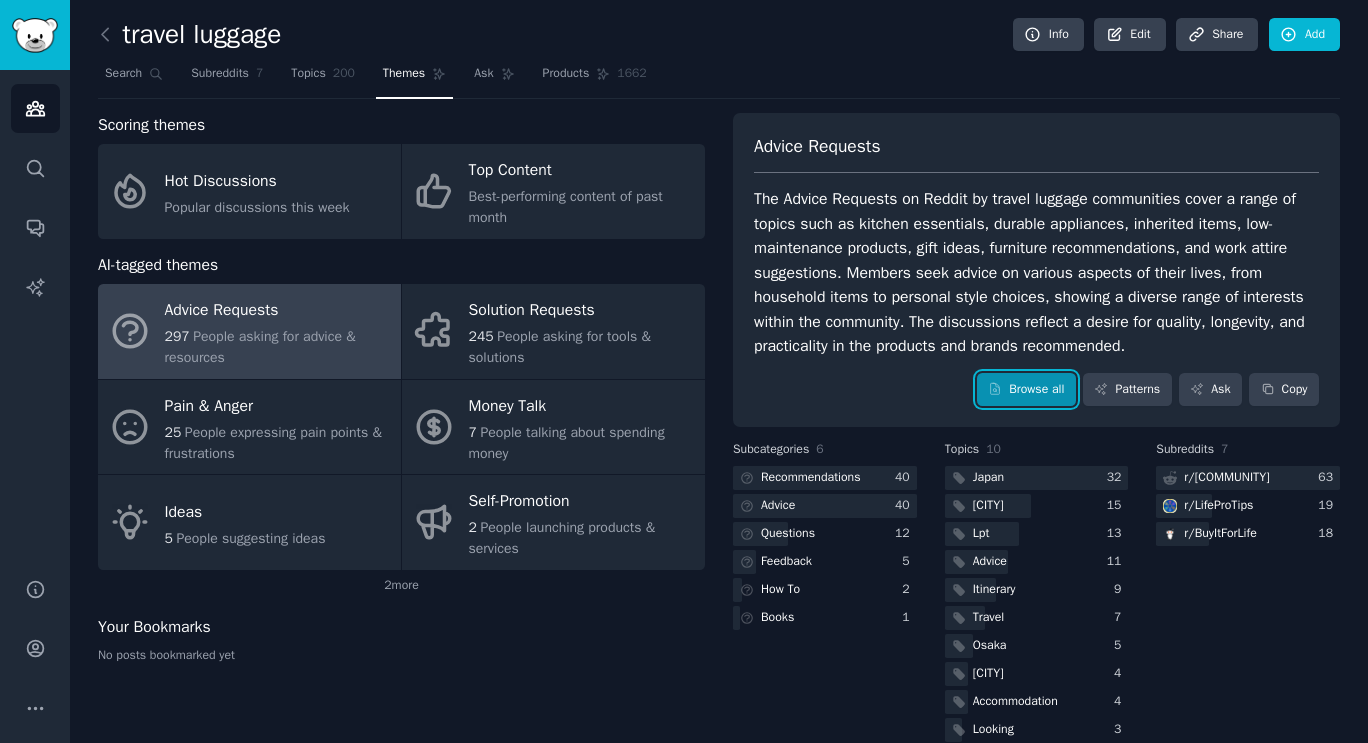 click on "Browse all" at bounding box center (1026, 390) 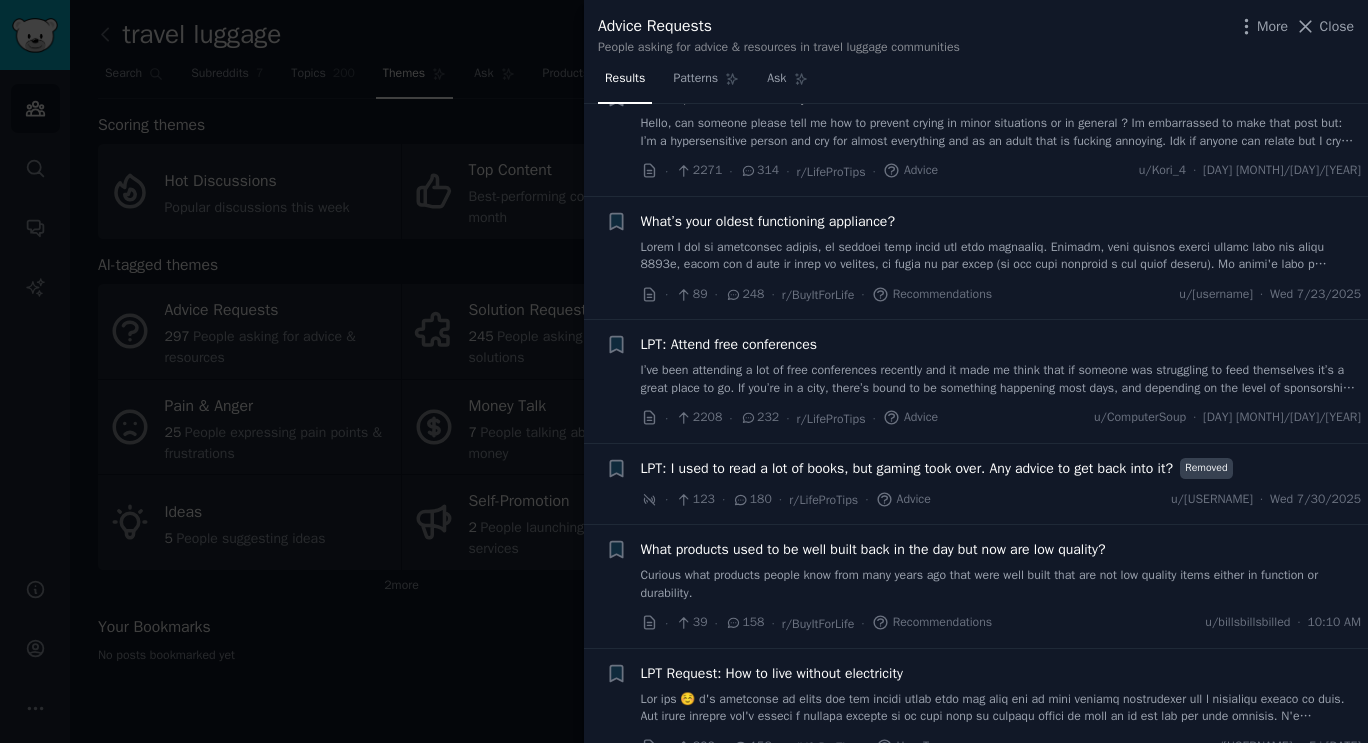 scroll, scrollTop: 100, scrollLeft: 0, axis: vertical 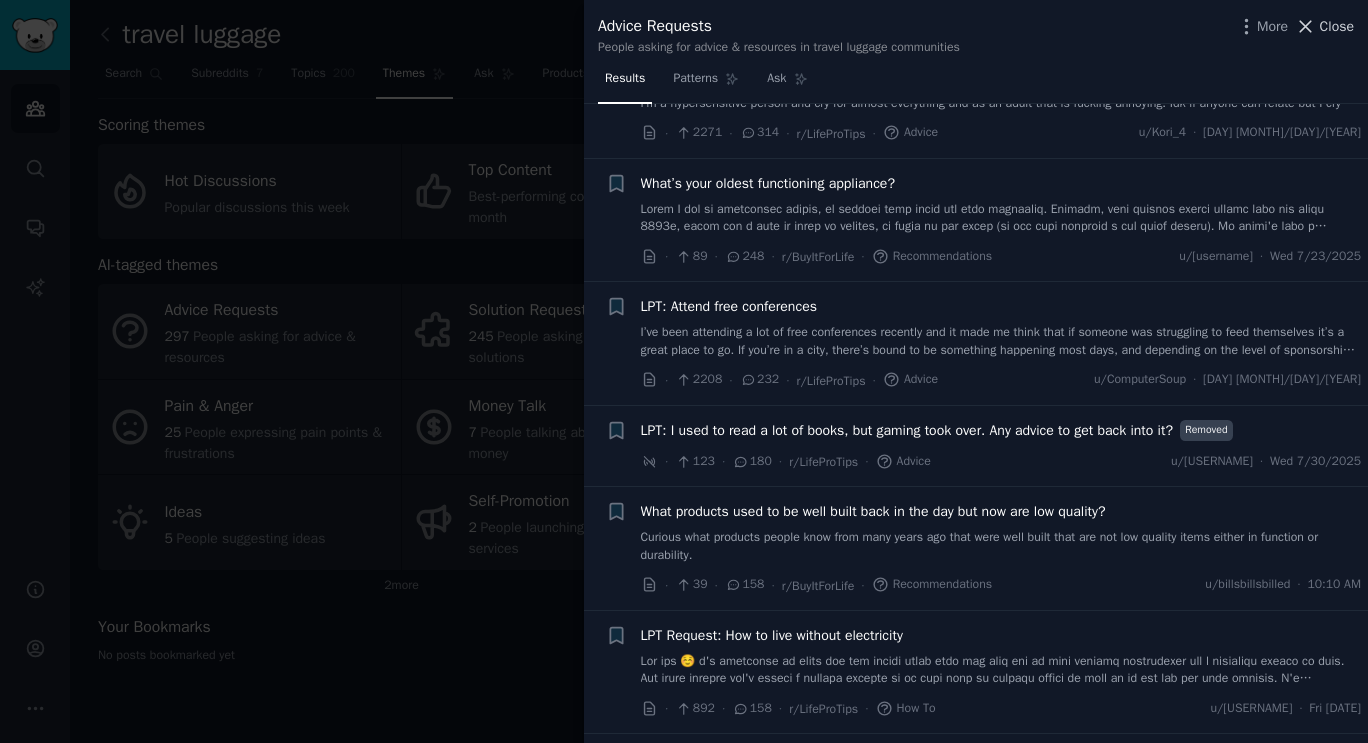 click on "Close" at bounding box center [1337, 26] 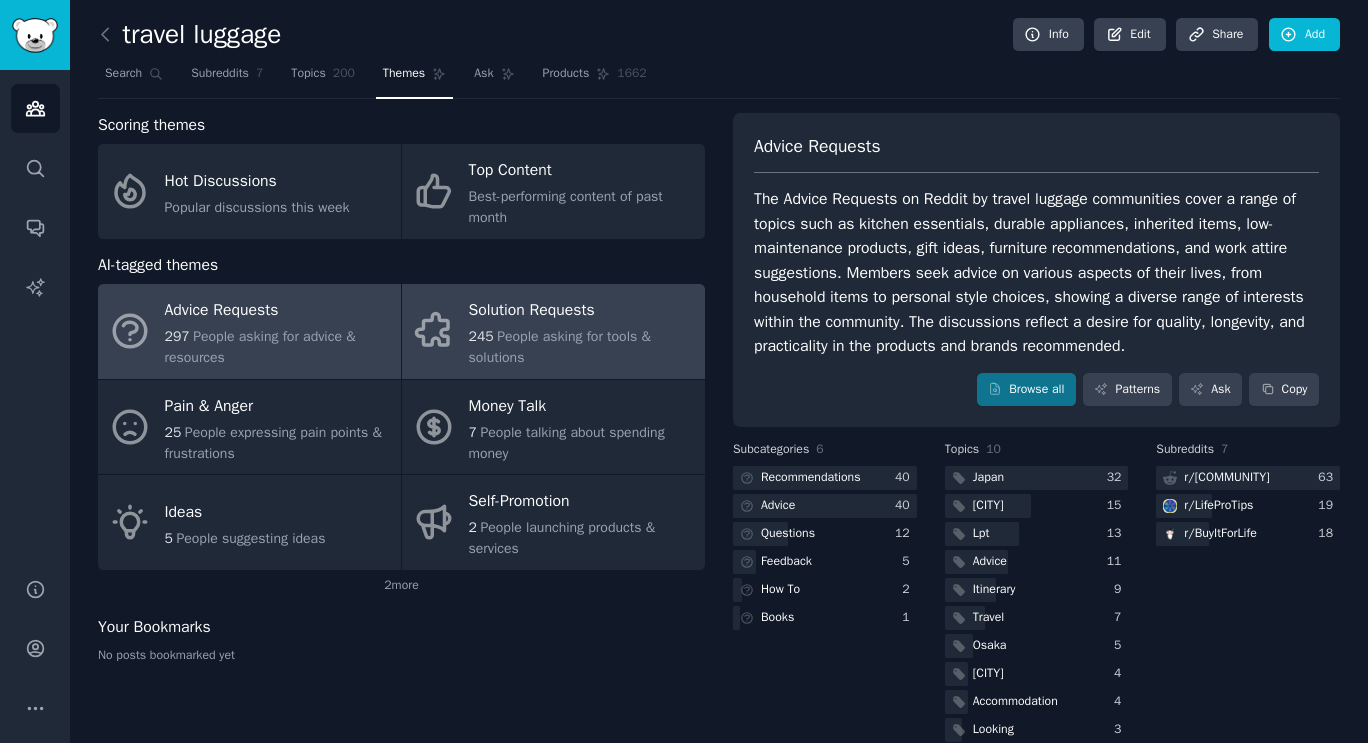 click on "Solution Requests" at bounding box center [582, 311] 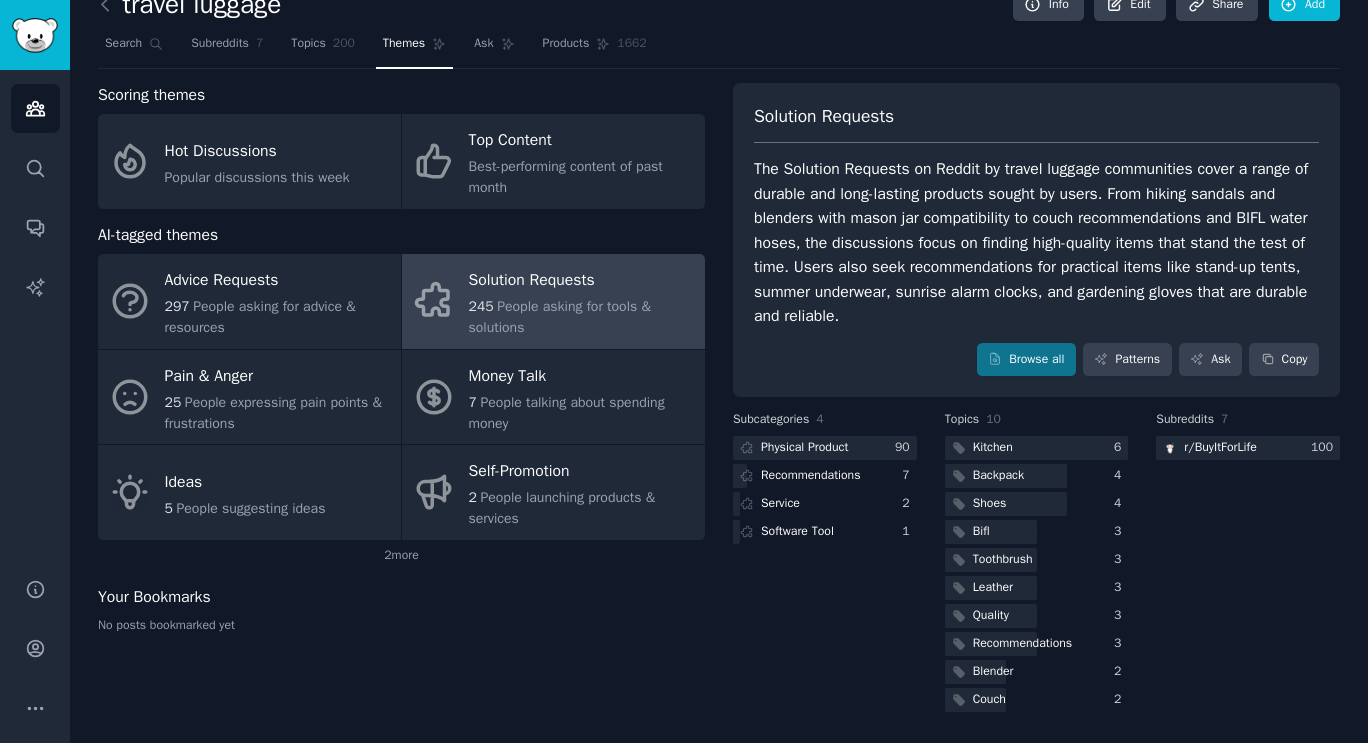 scroll, scrollTop: 0, scrollLeft: 0, axis: both 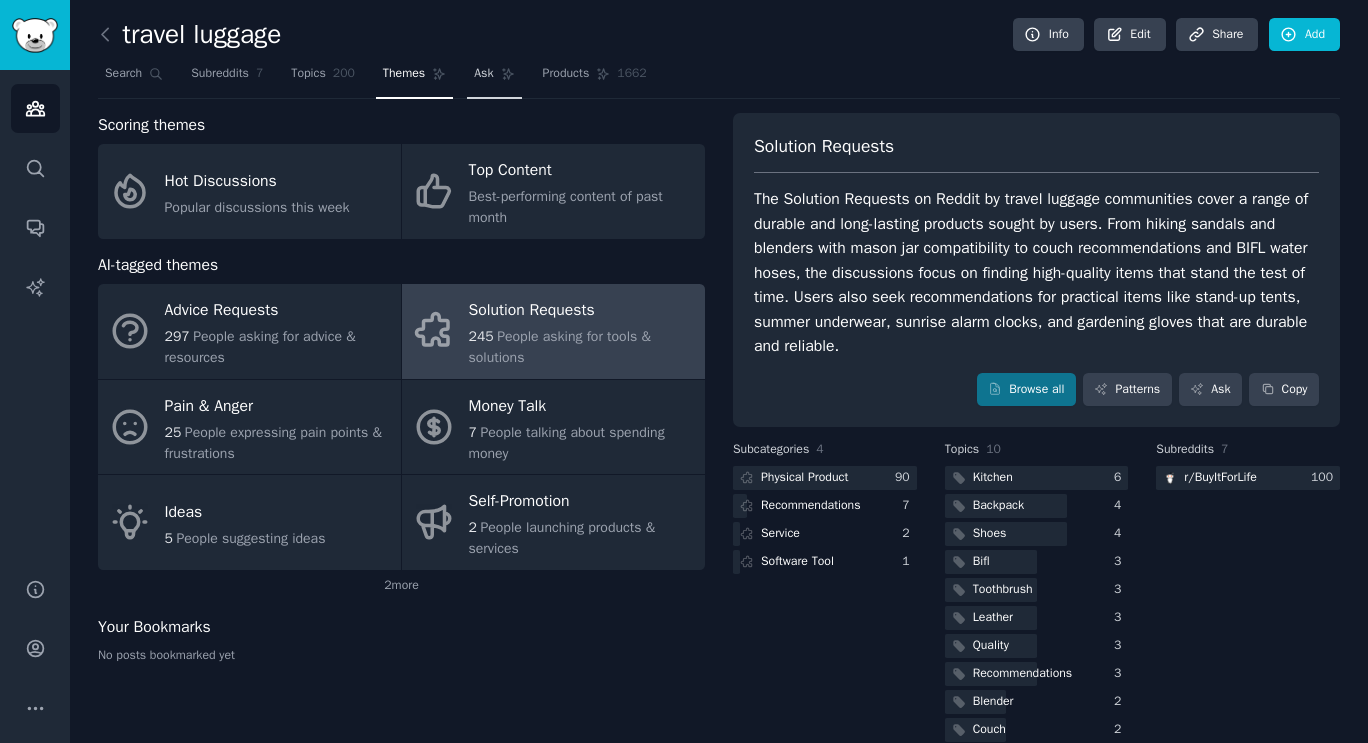 click on "Ask" at bounding box center (483, 74) 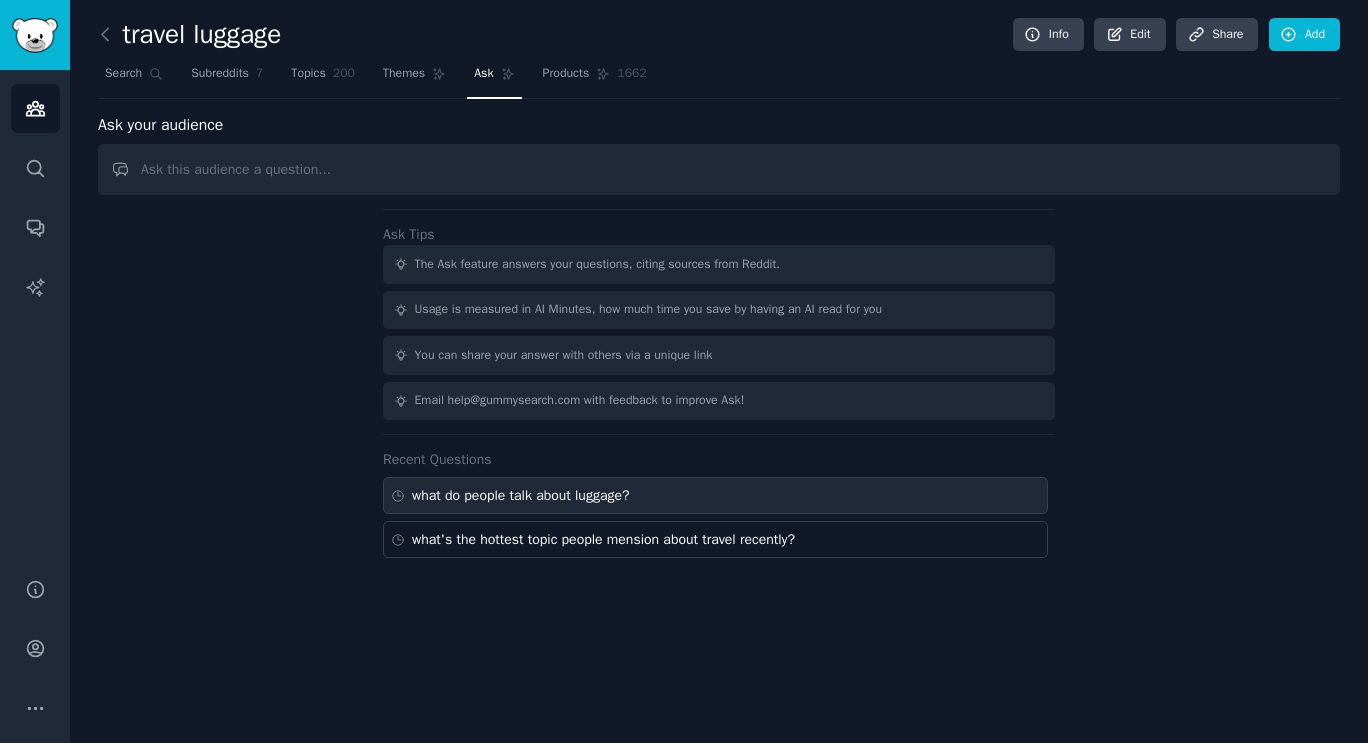 click on "what do people talk about luggage?" at bounding box center (521, 495) 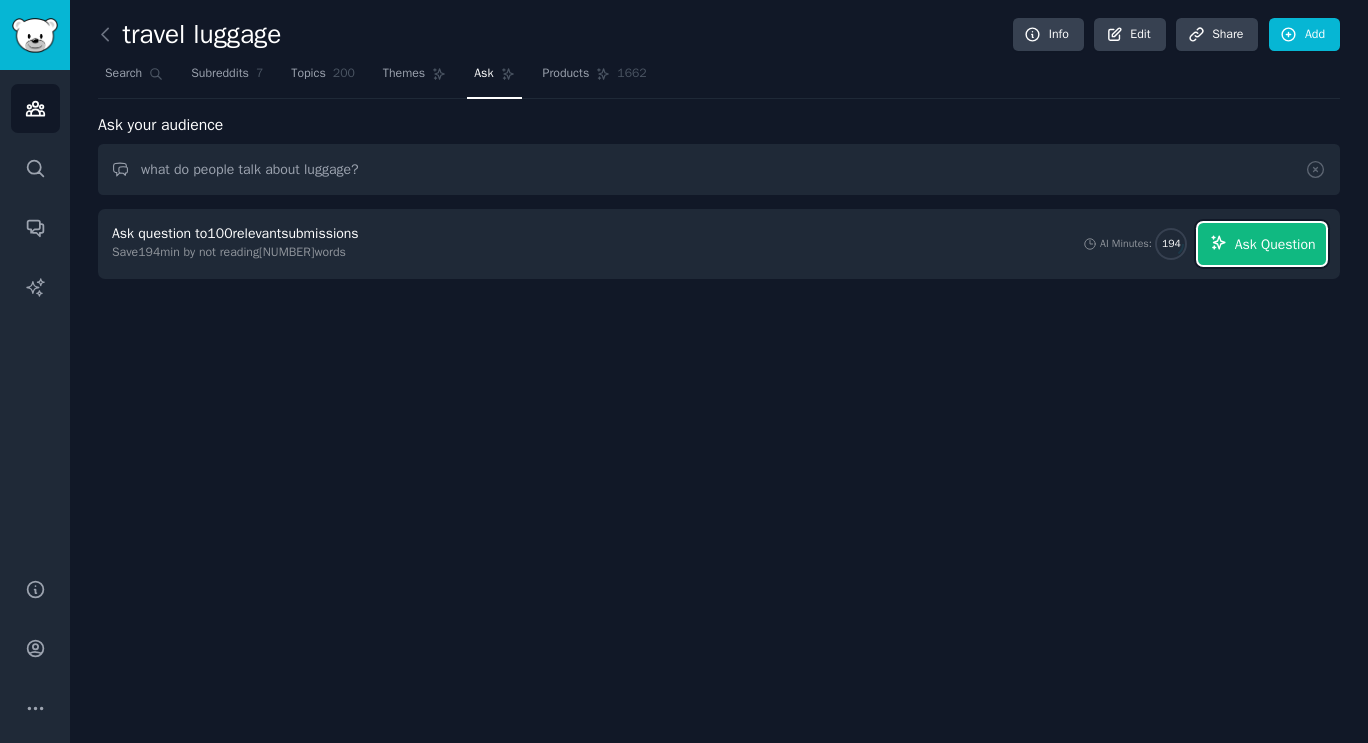 click on "Ask Question" at bounding box center [1275, 244] 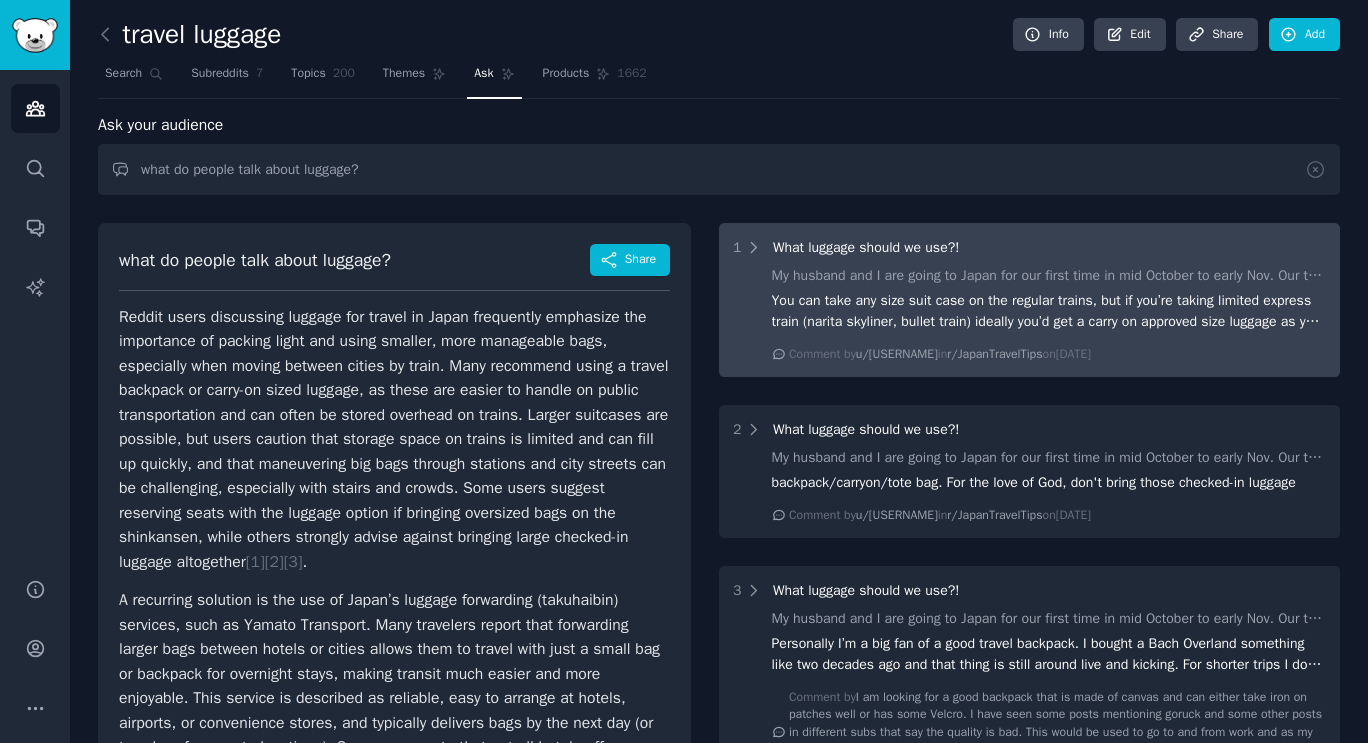 click on "1 What luggage should we use?!" at bounding box center (1029, 247) 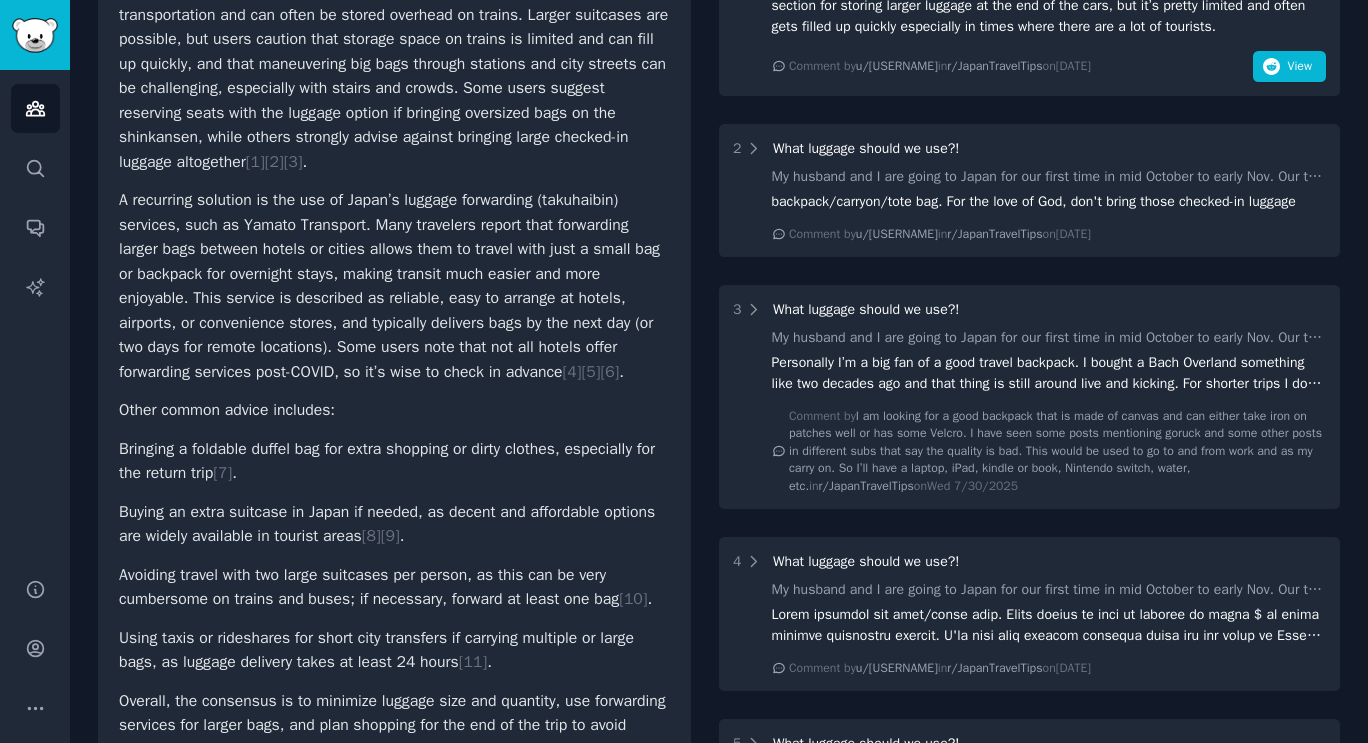 scroll, scrollTop: 0, scrollLeft: 0, axis: both 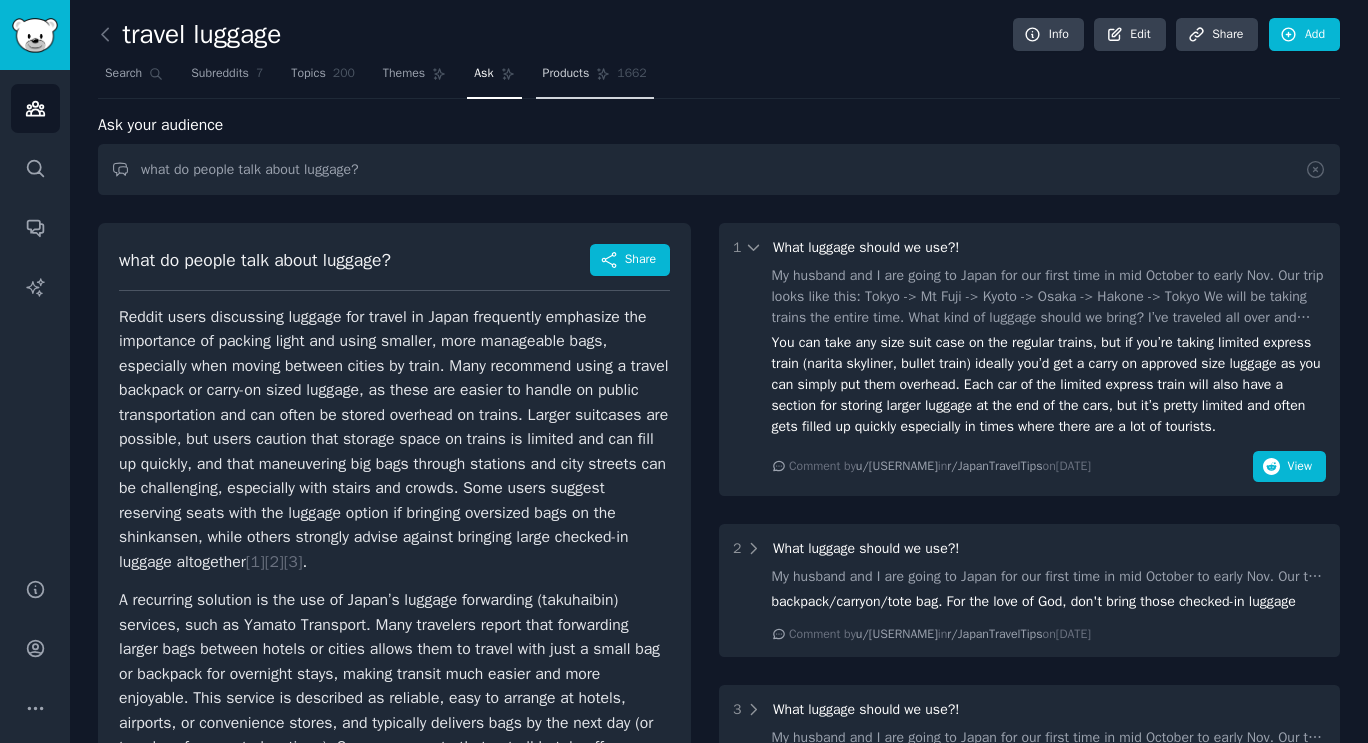 click on "Products" at bounding box center (566, 74) 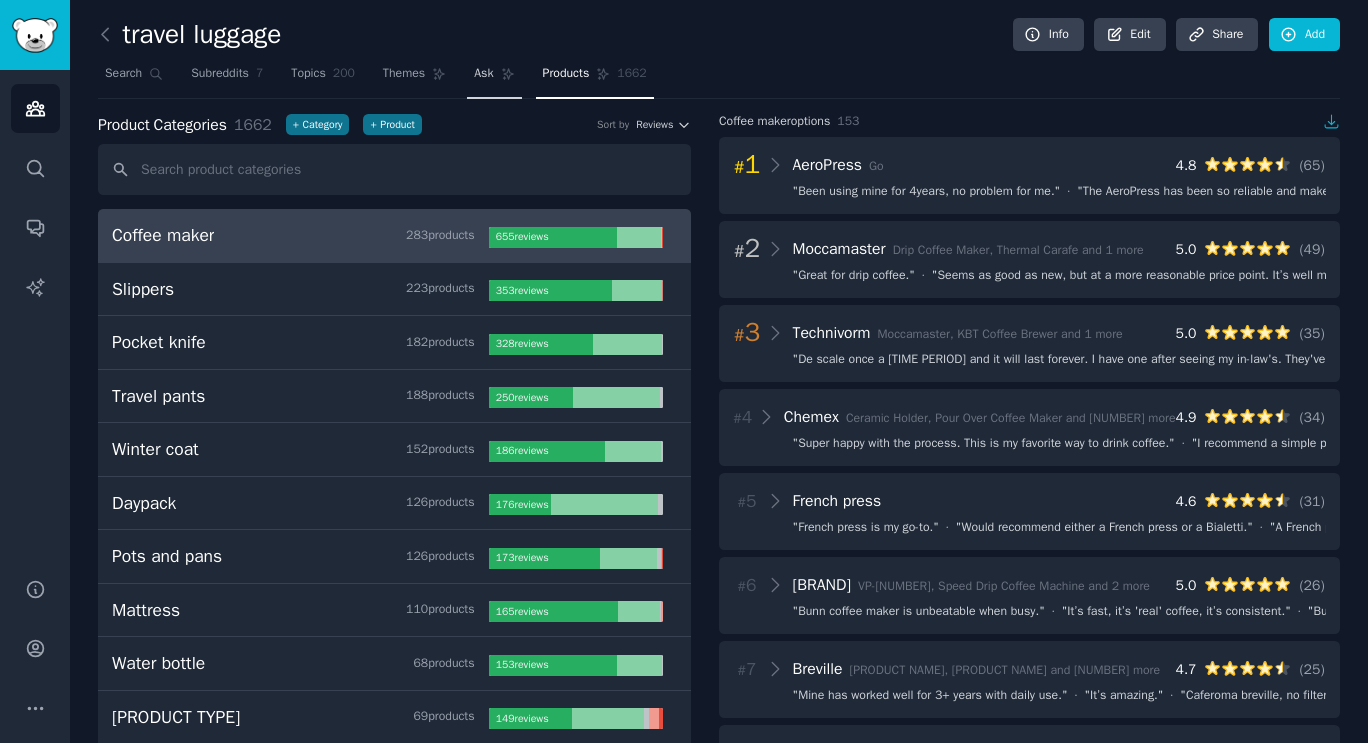 click on "Ask" at bounding box center (483, 74) 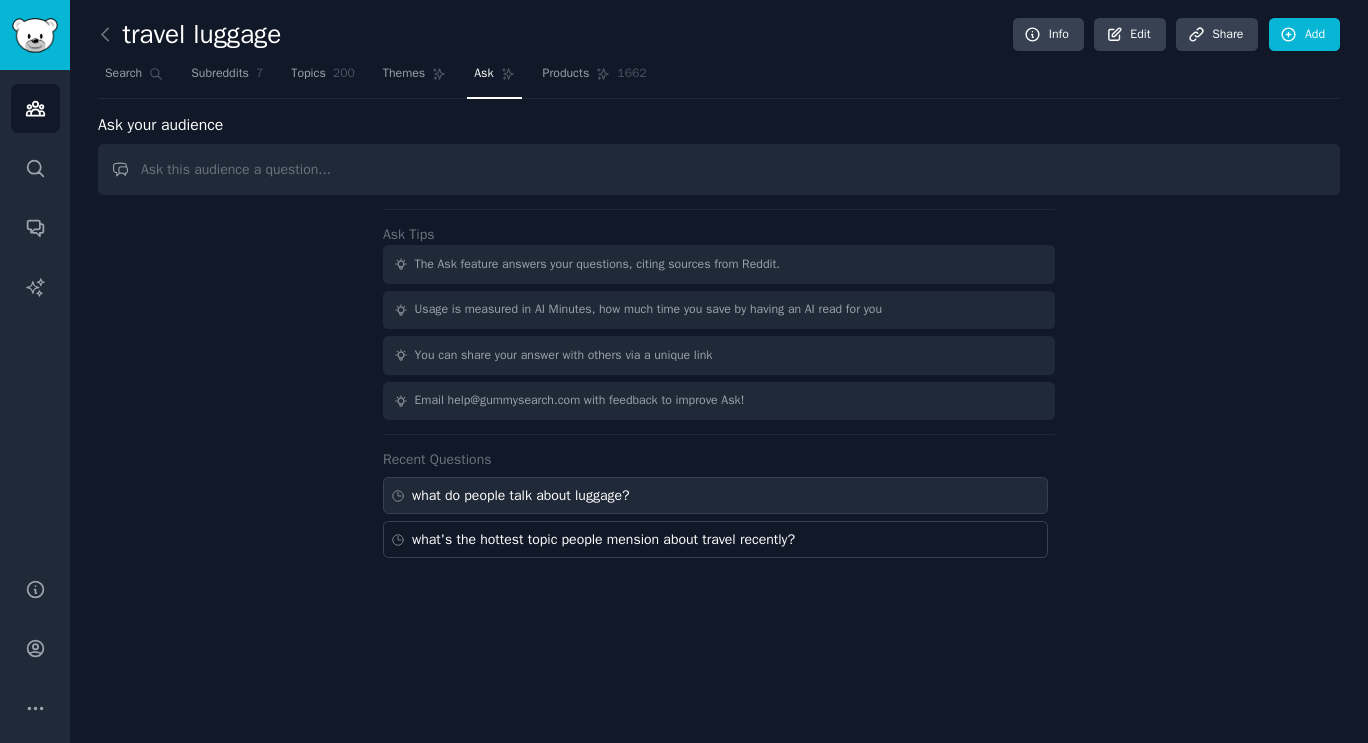 click on "what do people talk about luggage?" at bounding box center [521, 495] 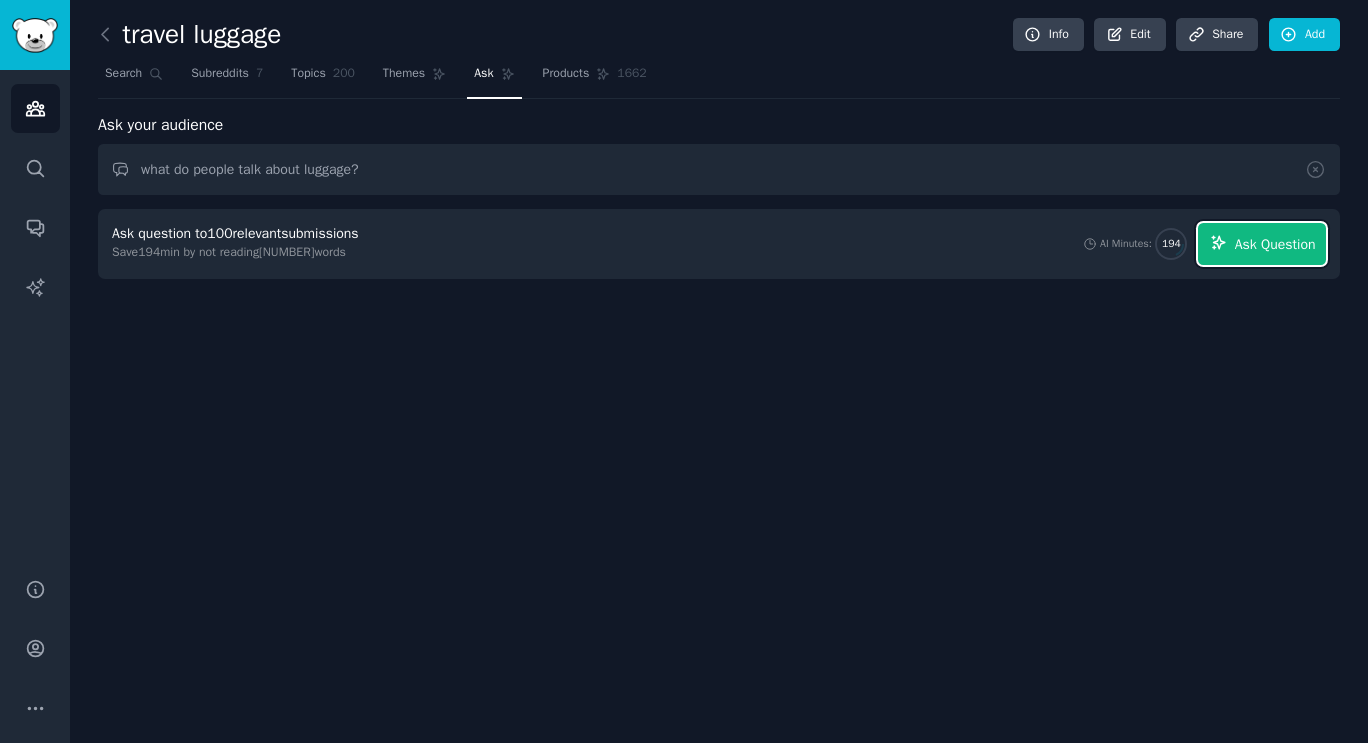 click on "Ask Question" at bounding box center [1275, 244] 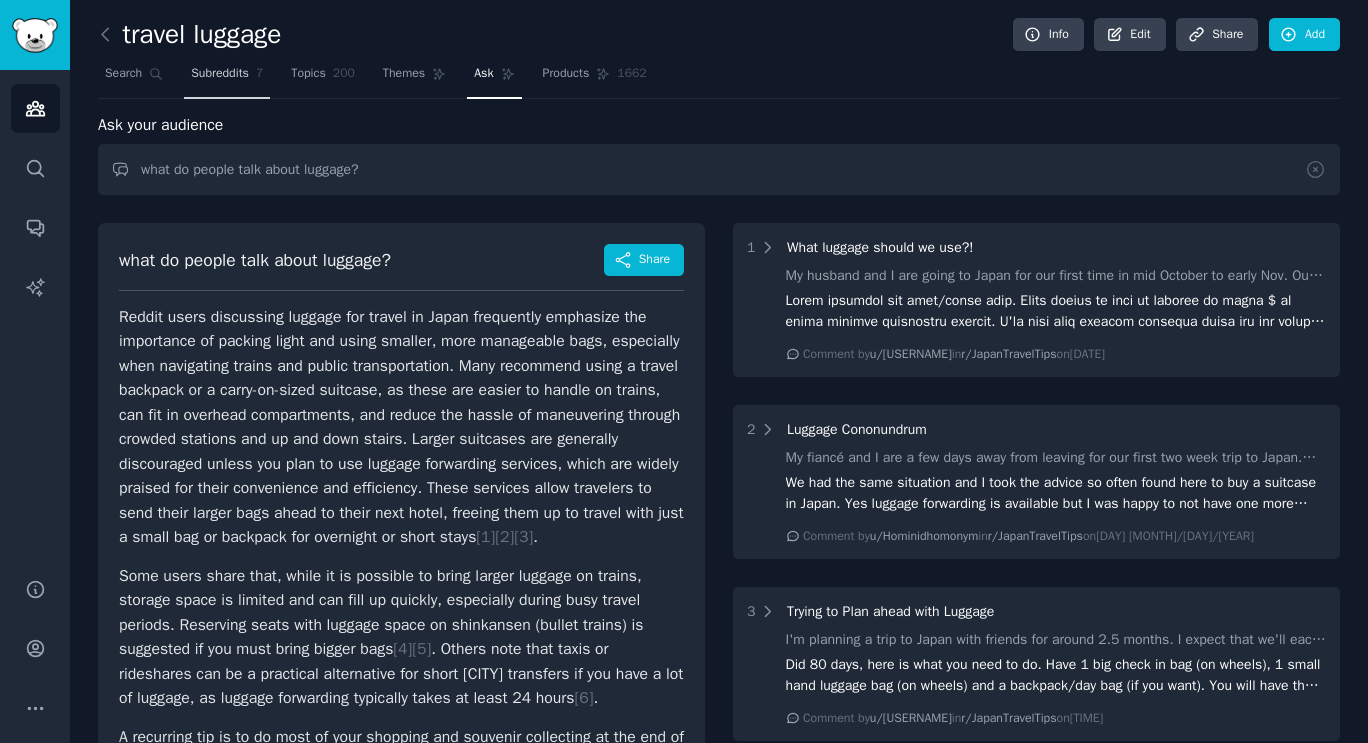click on "Subreddits" at bounding box center [220, 74] 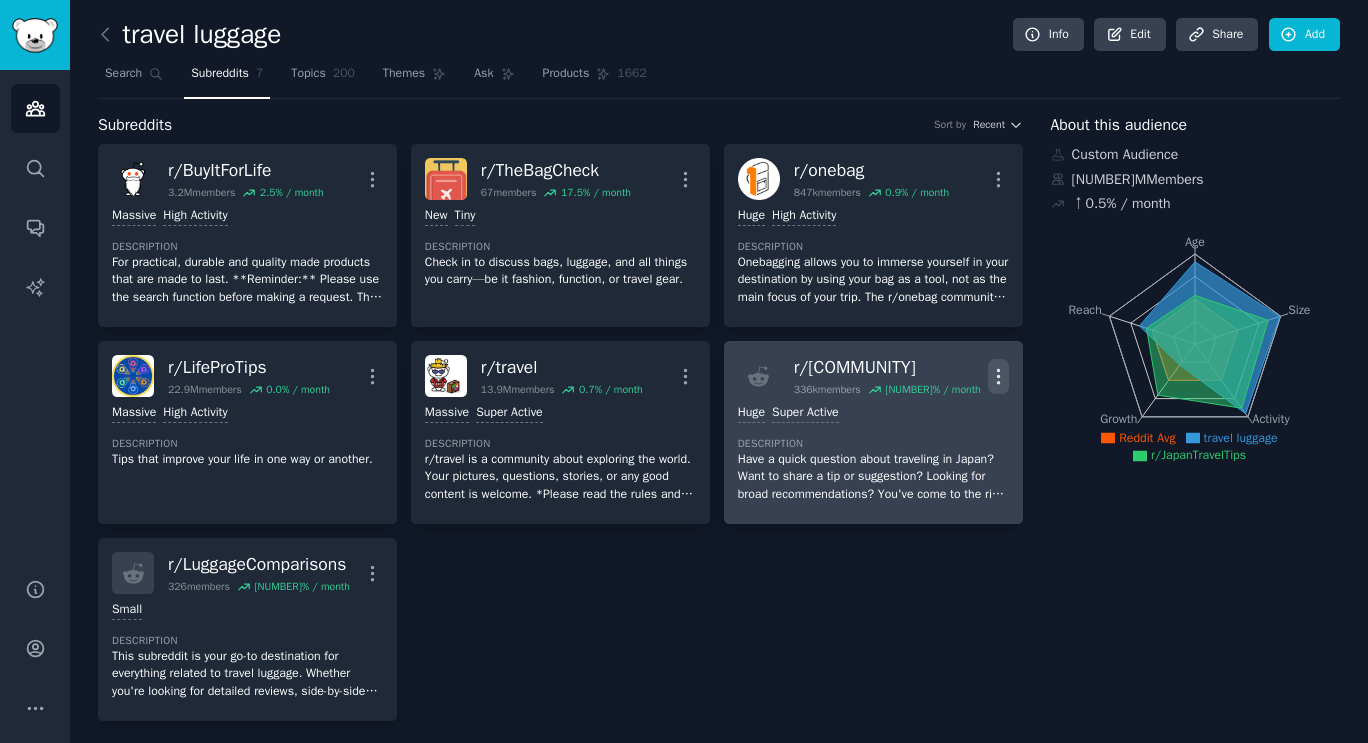 click 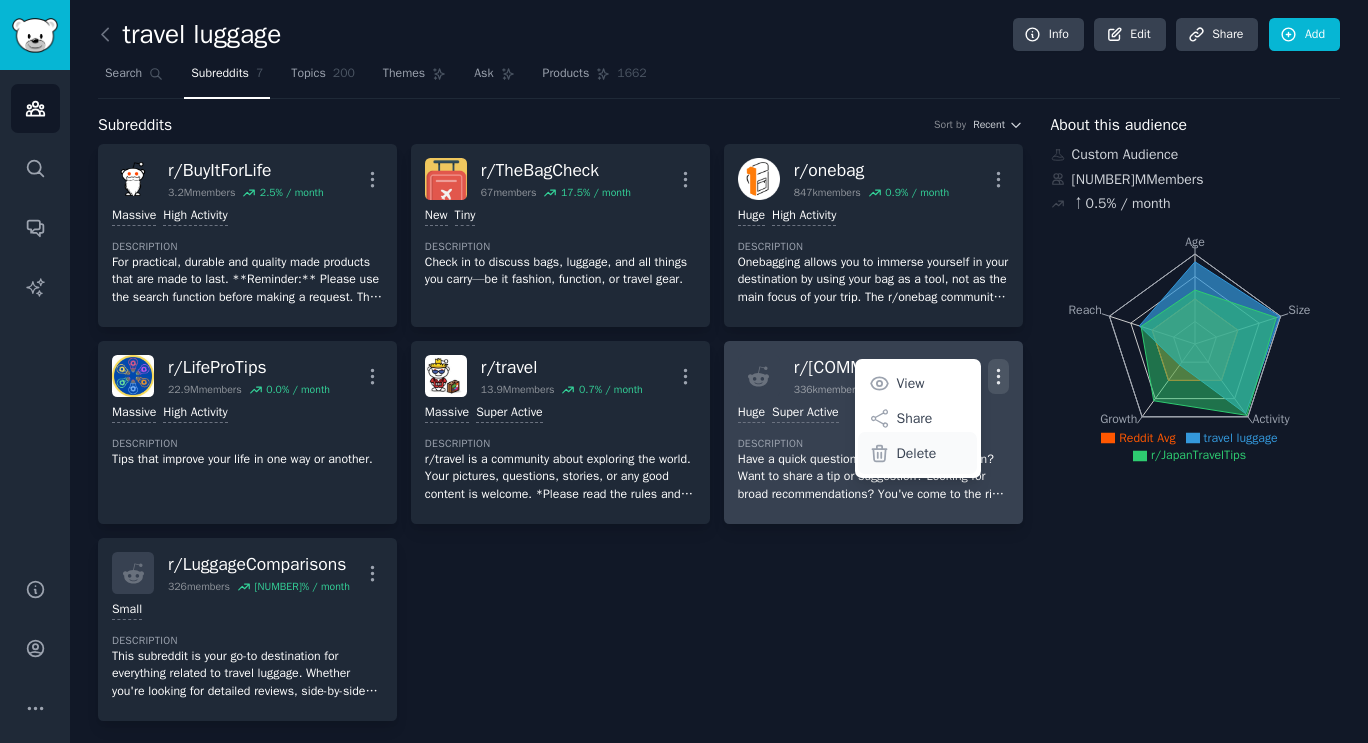 click on "Delete" at bounding box center (917, 453) 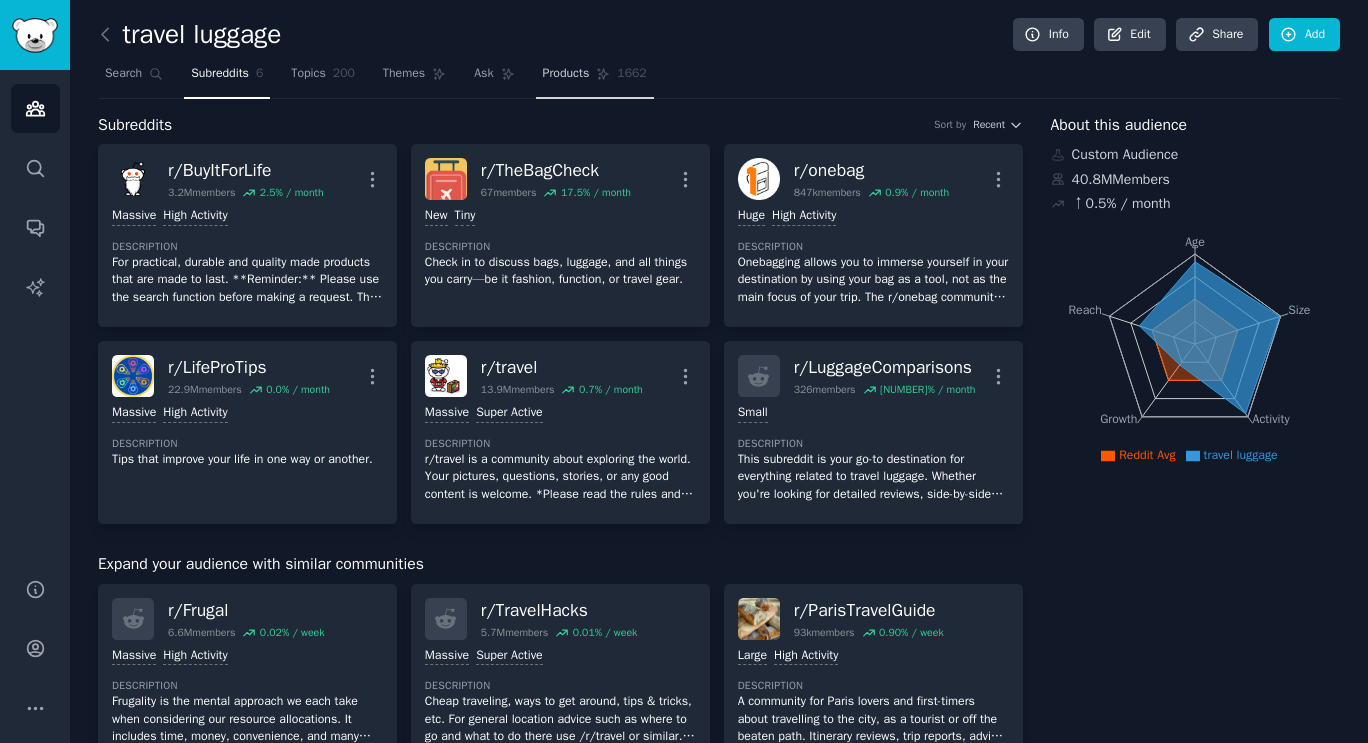 click on "Products" at bounding box center [566, 74] 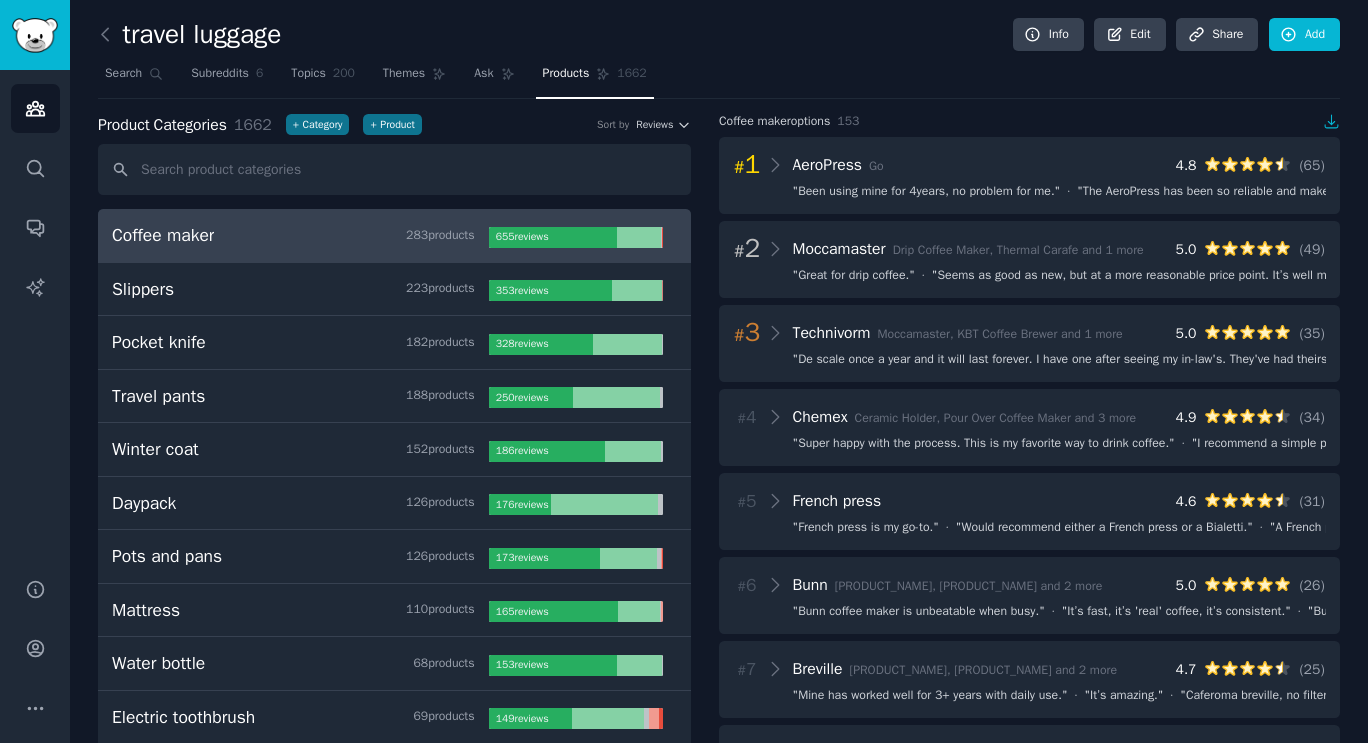 scroll, scrollTop: 0, scrollLeft: 0, axis: both 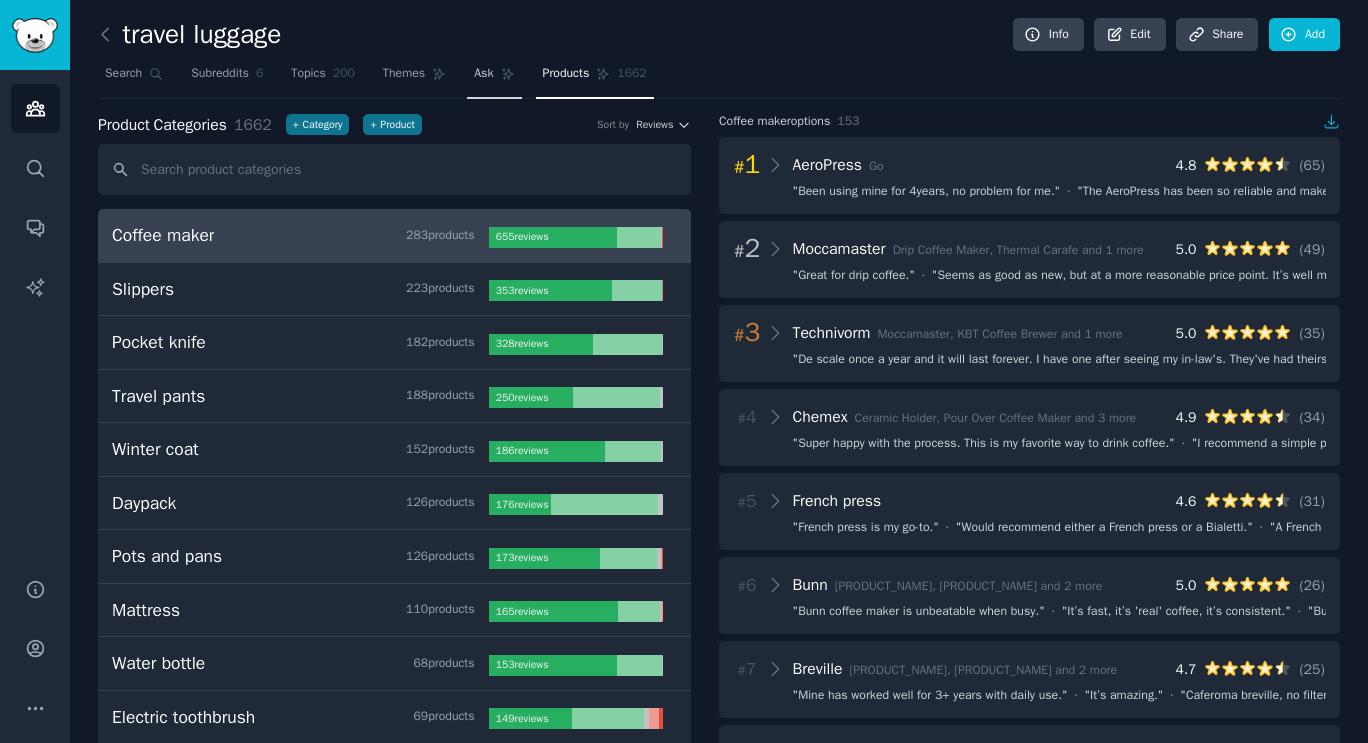 click on "Ask" at bounding box center [483, 74] 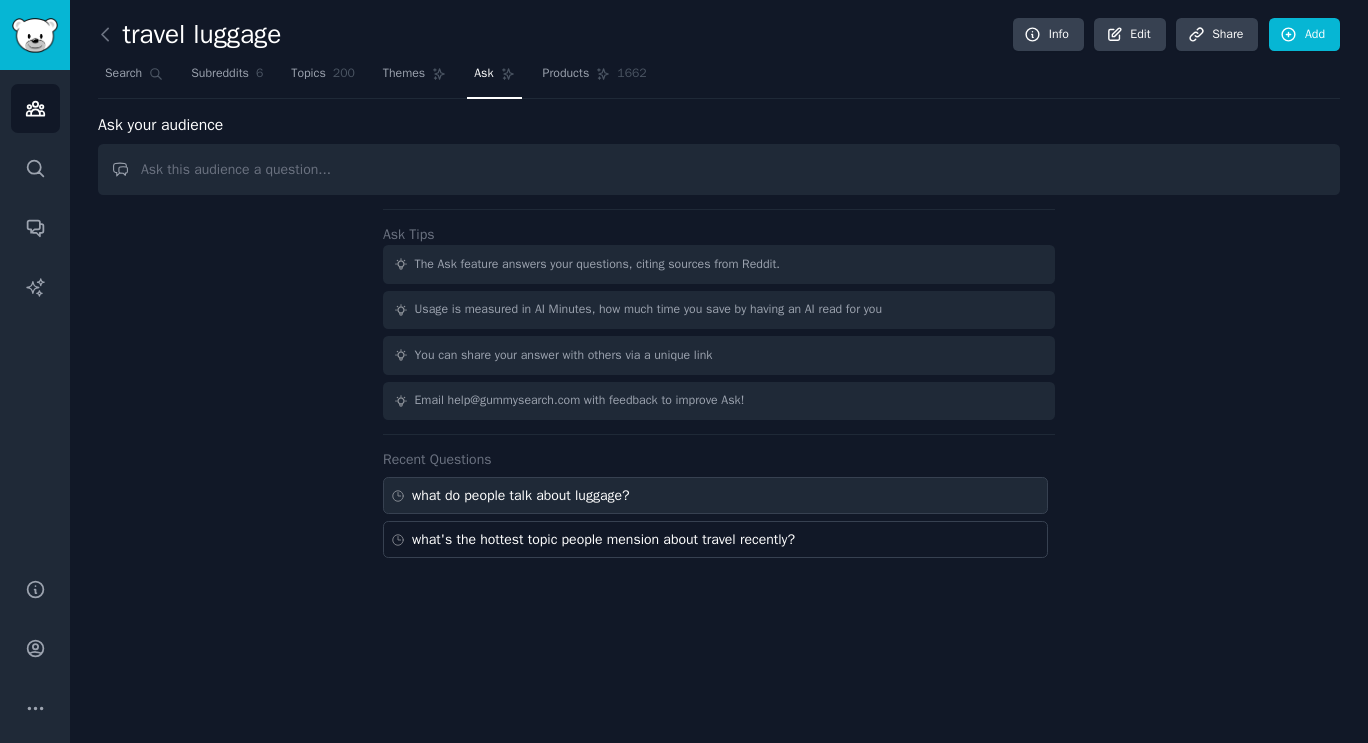 click on "what do people talk about luggage?" at bounding box center [715, 495] 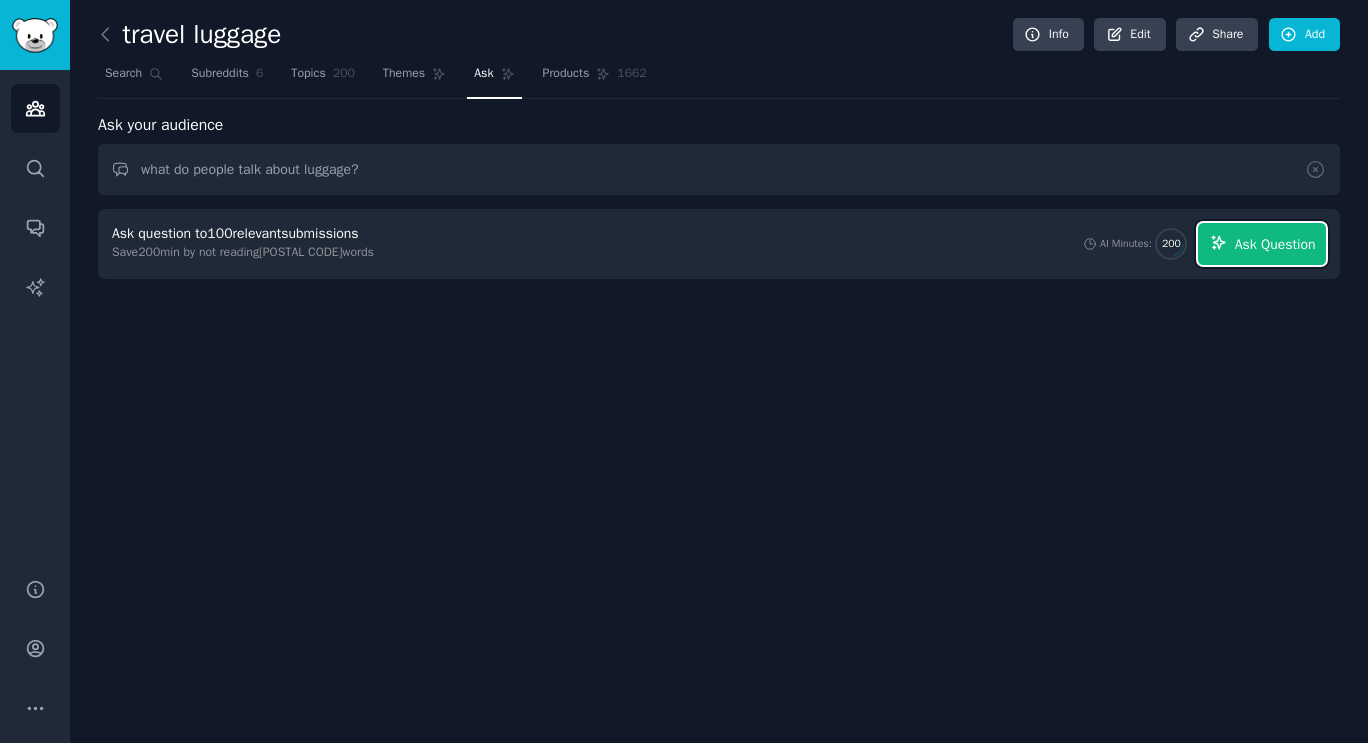 click on "Ask Question" at bounding box center [1275, 244] 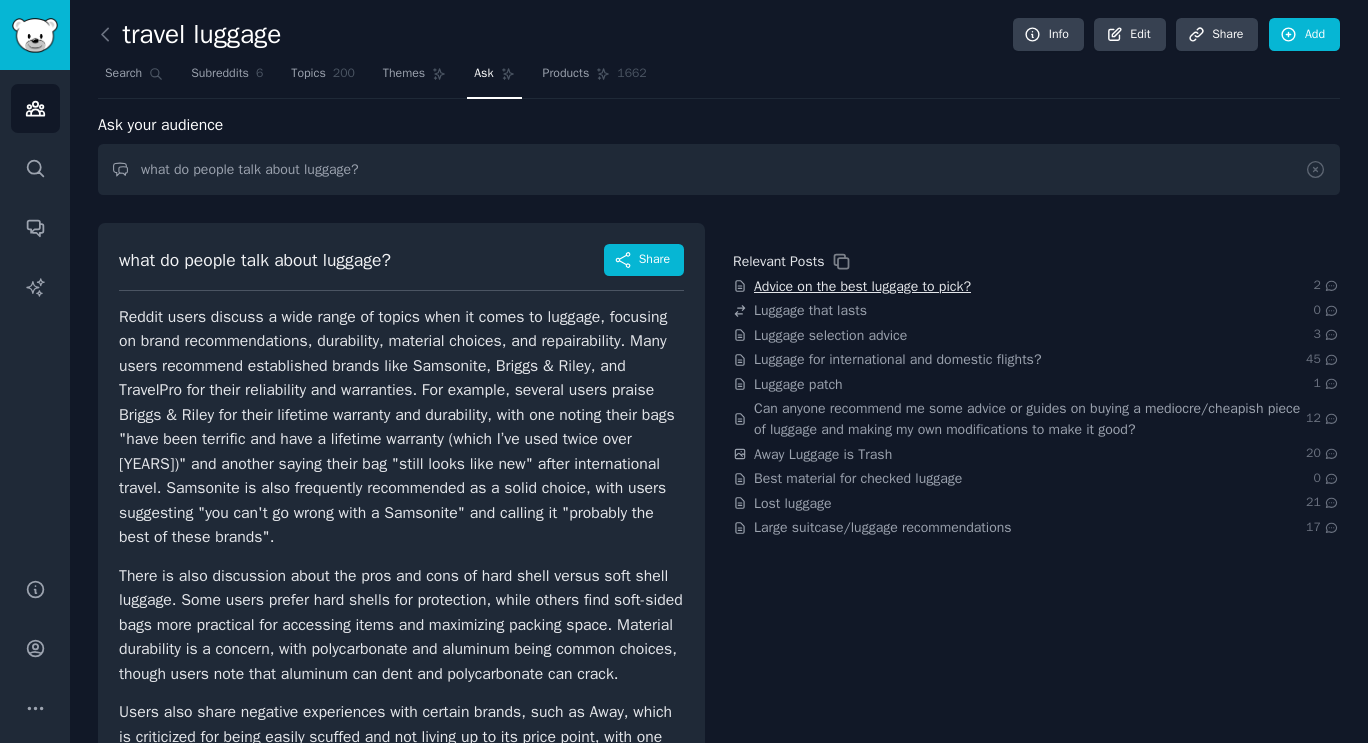 click on "Advice on the best luggage to pick?" at bounding box center [862, 286] 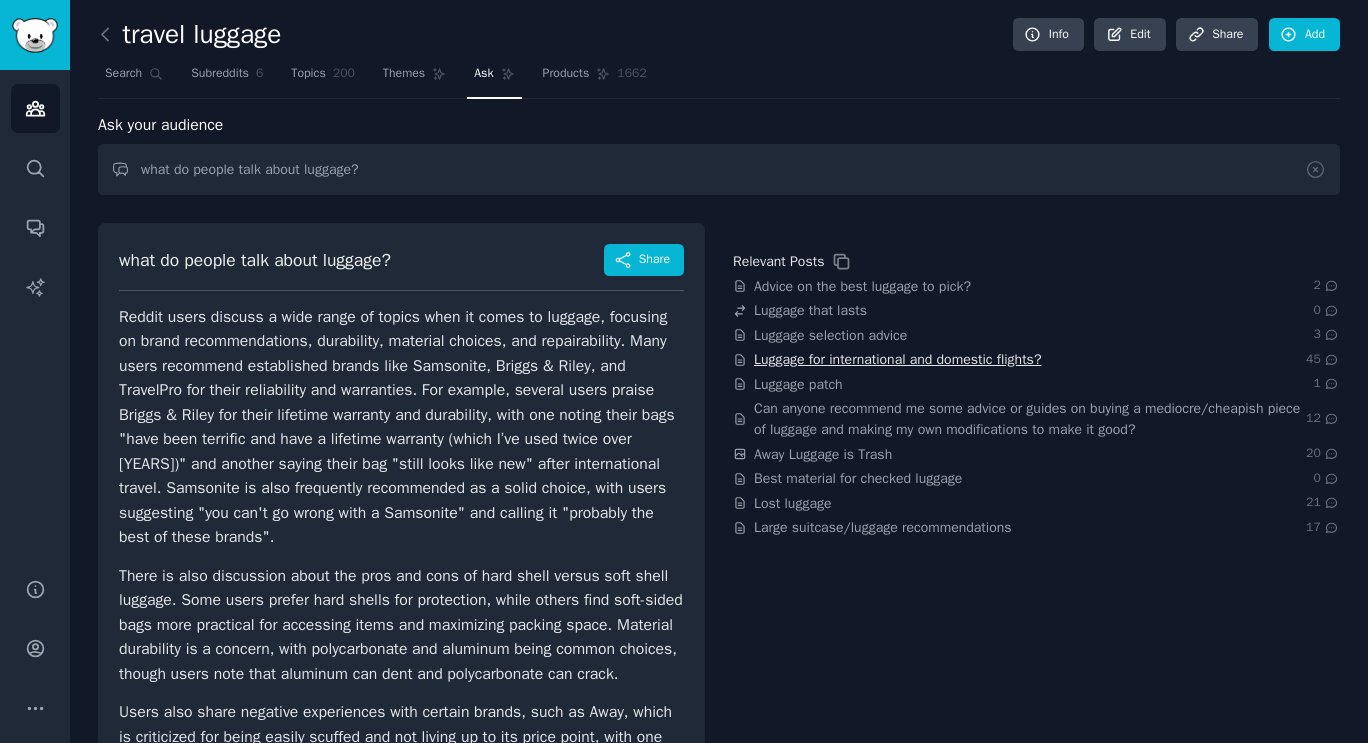 click on "Luggage for international and domestic flights?" at bounding box center (897, 359) 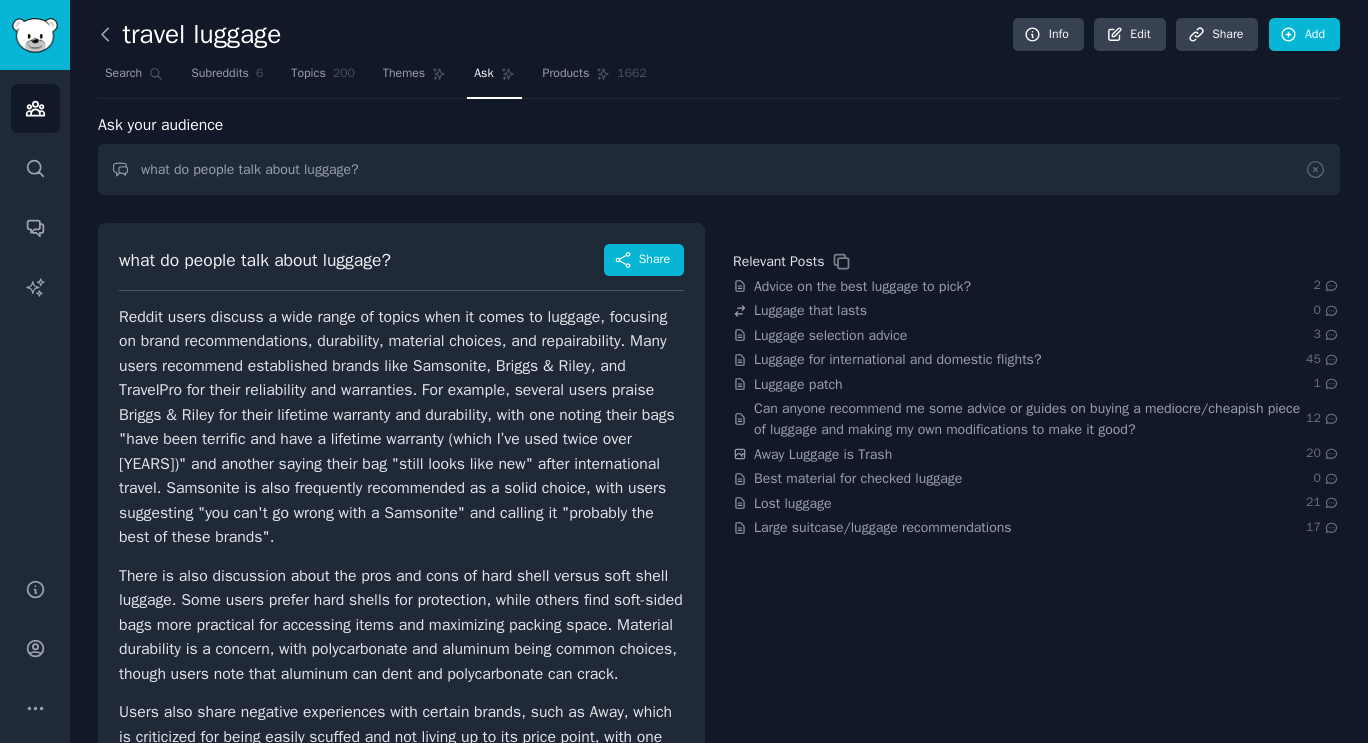 click 